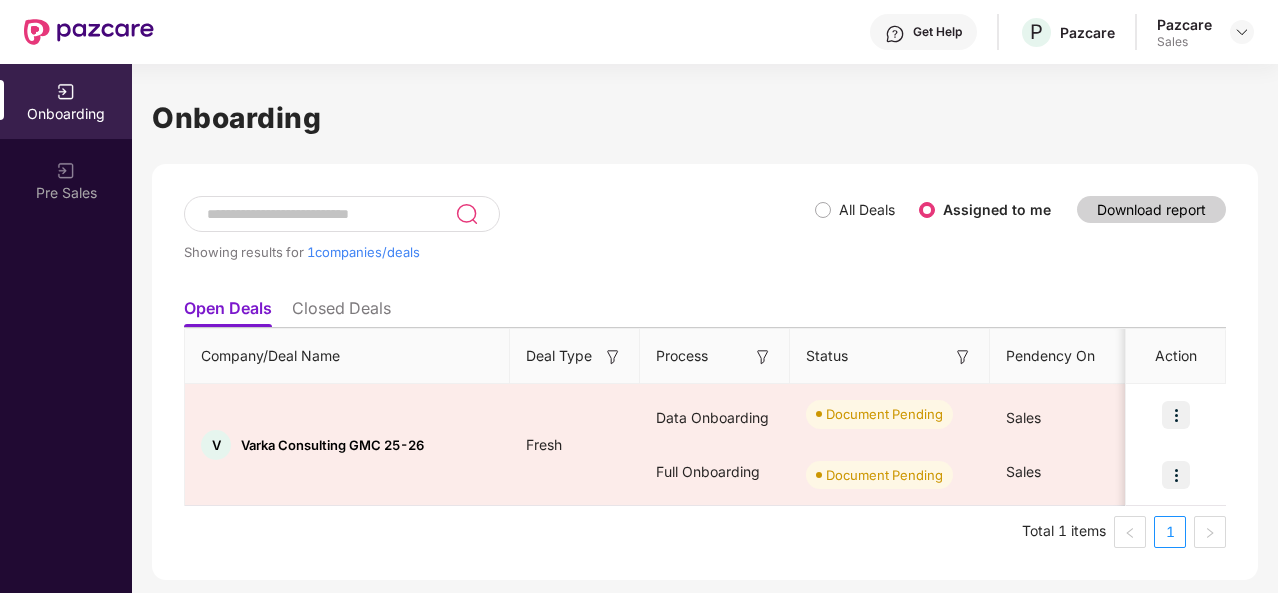 scroll, scrollTop: 0, scrollLeft: 0, axis: both 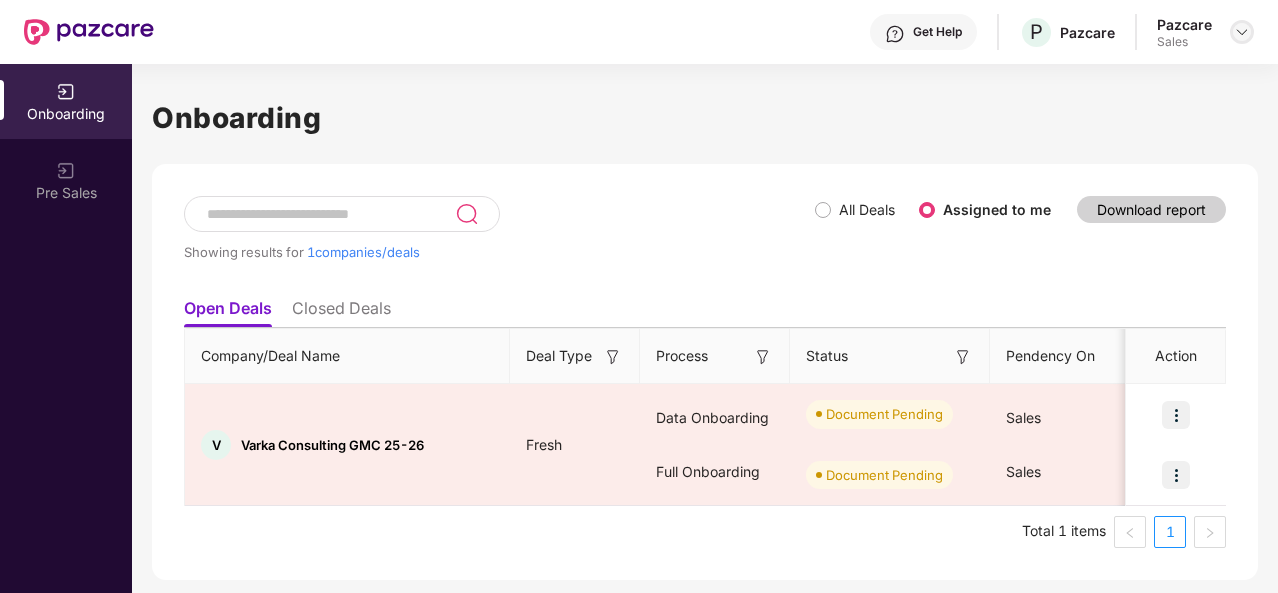 click at bounding box center [1242, 32] 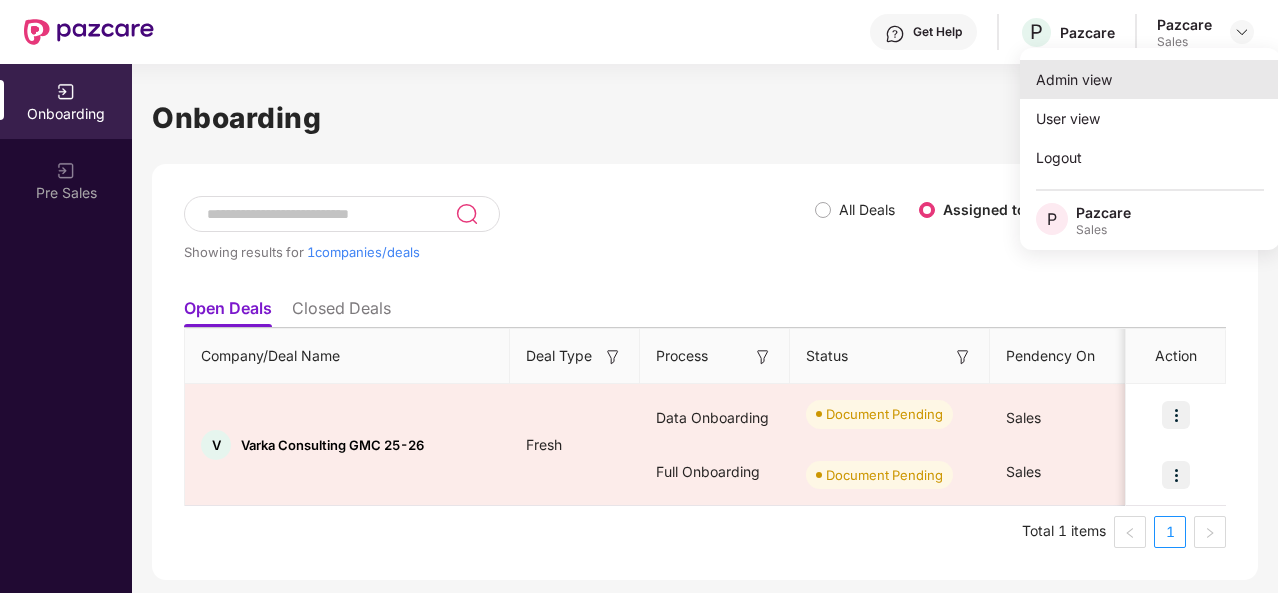 click on "Admin view" at bounding box center [1150, 79] 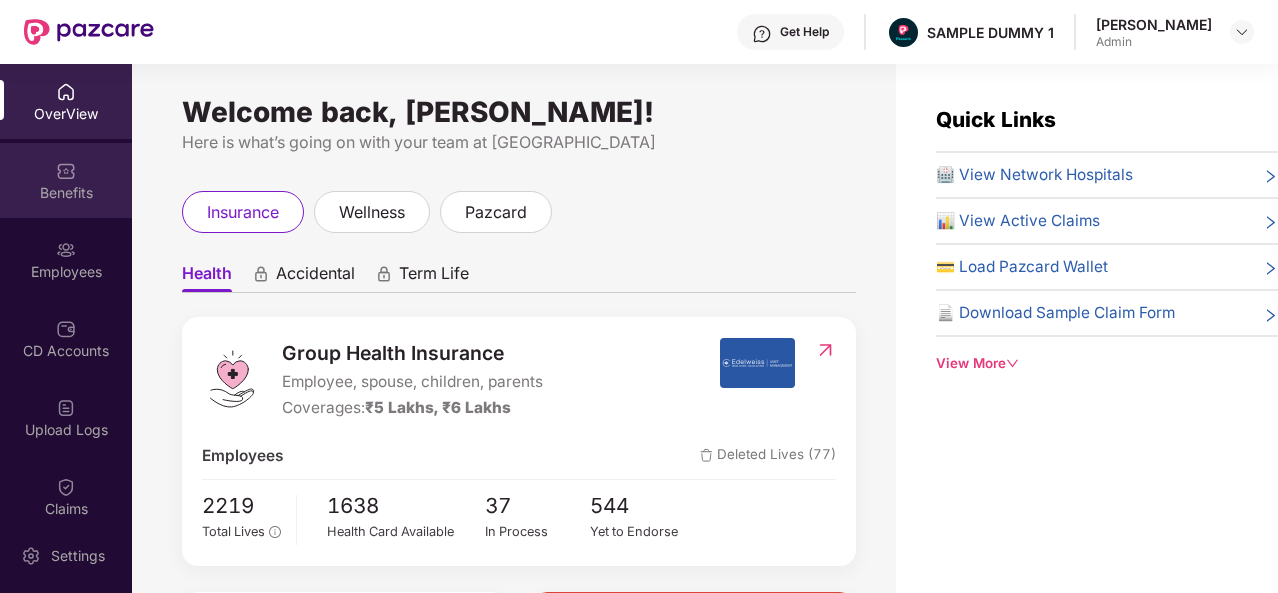 click at bounding box center [66, 171] 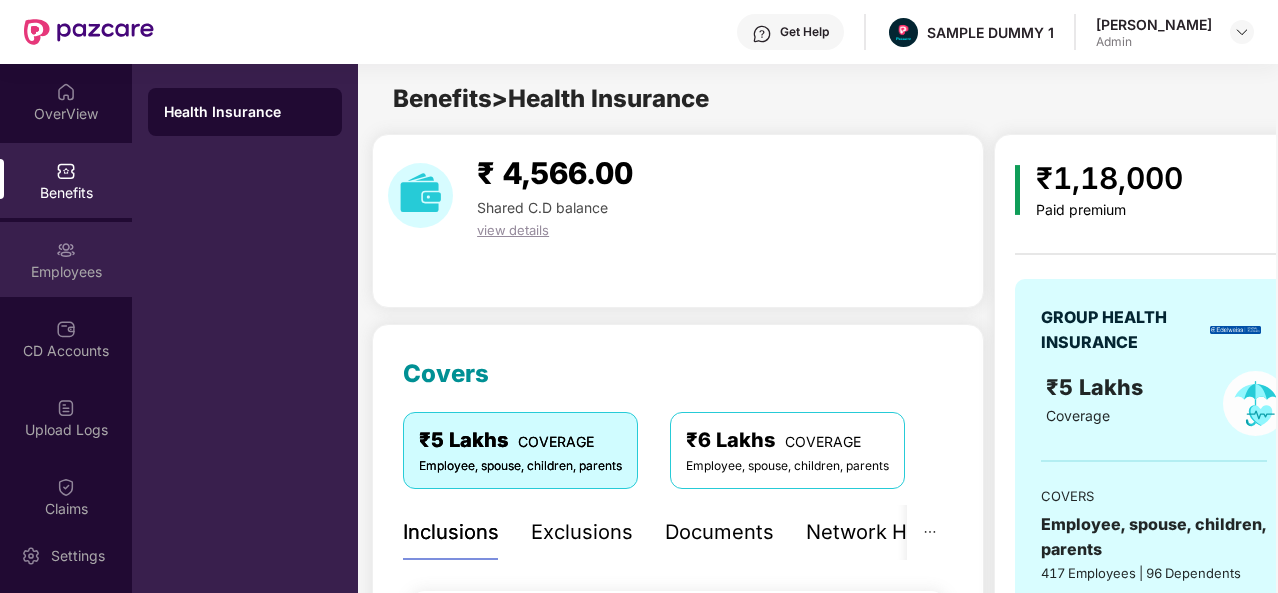 click on "Employees" at bounding box center (66, 259) 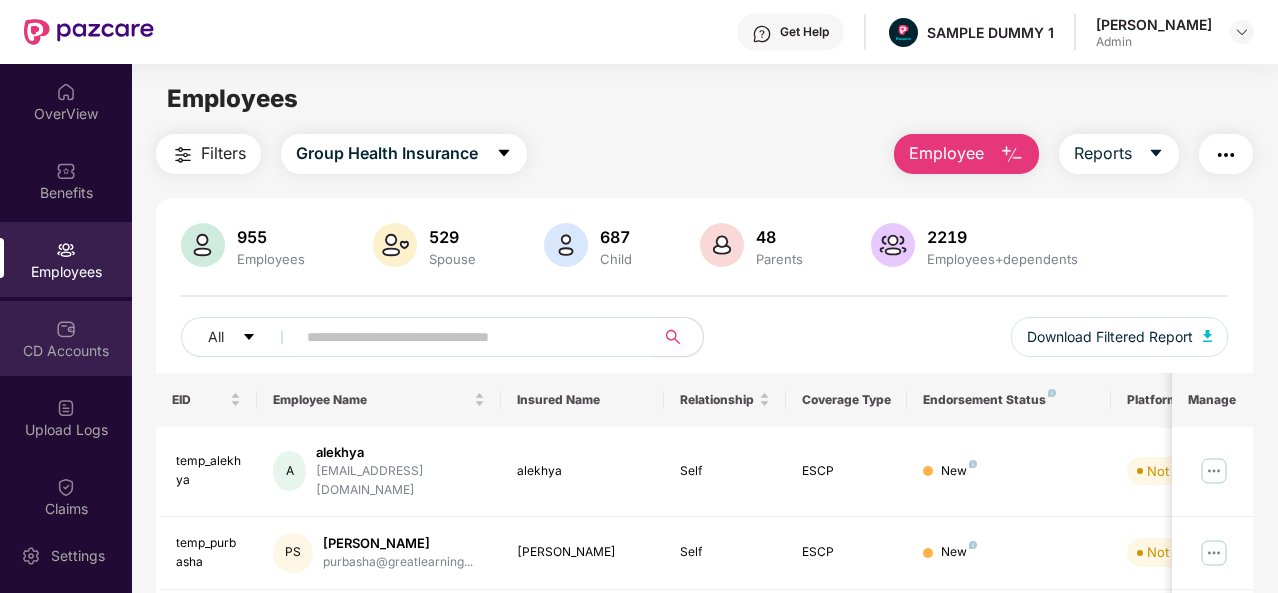 click on "CD Accounts" at bounding box center [66, 338] 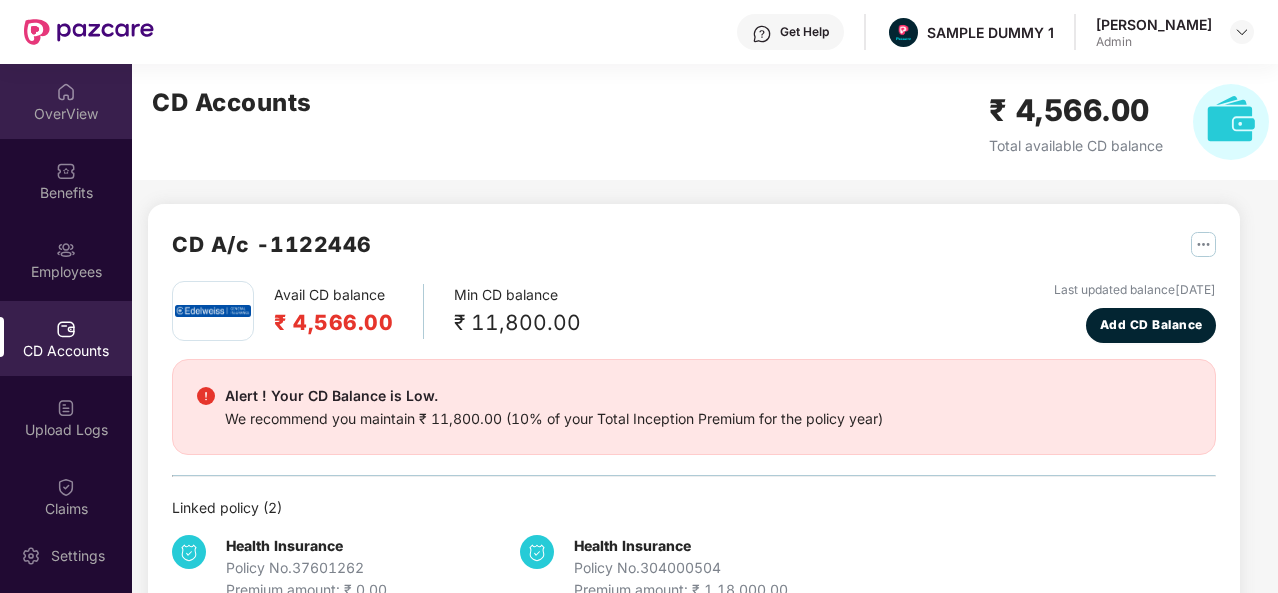 click at bounding box center (66, 92) 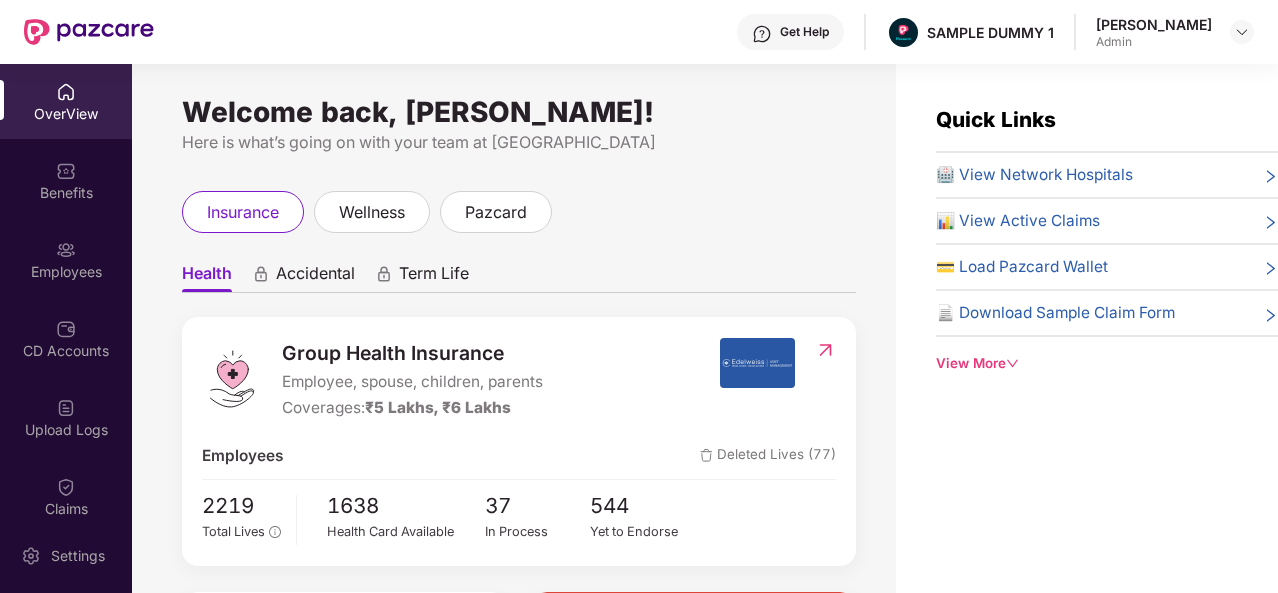 click 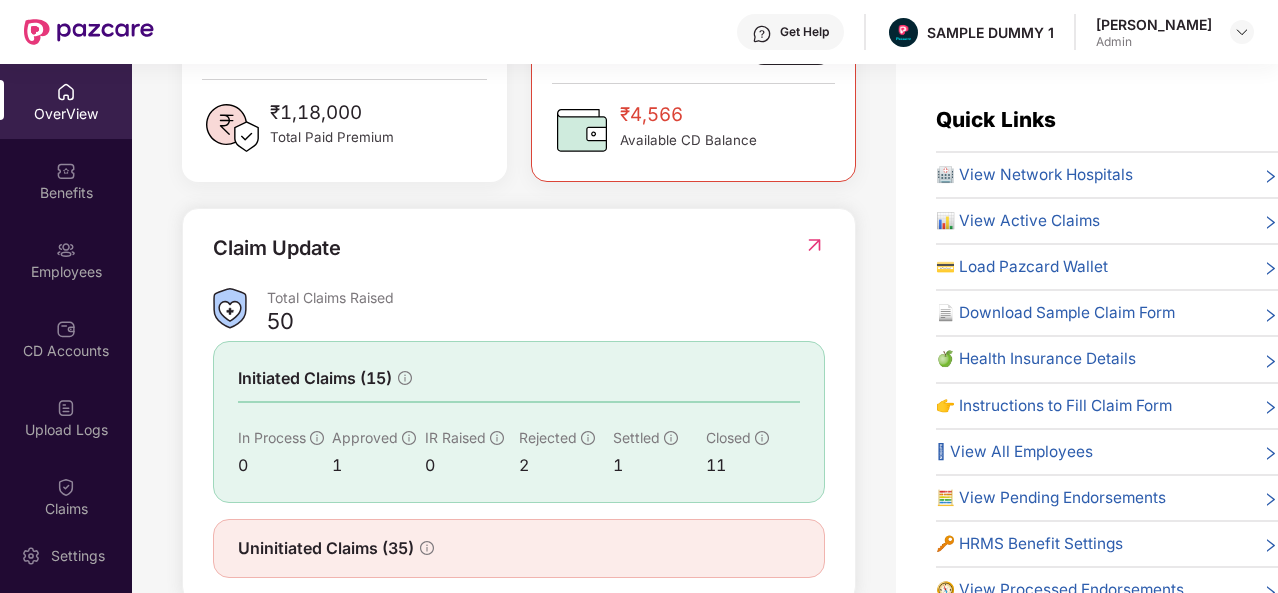 scroll, scrollTop: 594, scrollLeft: 0, axis: vertical 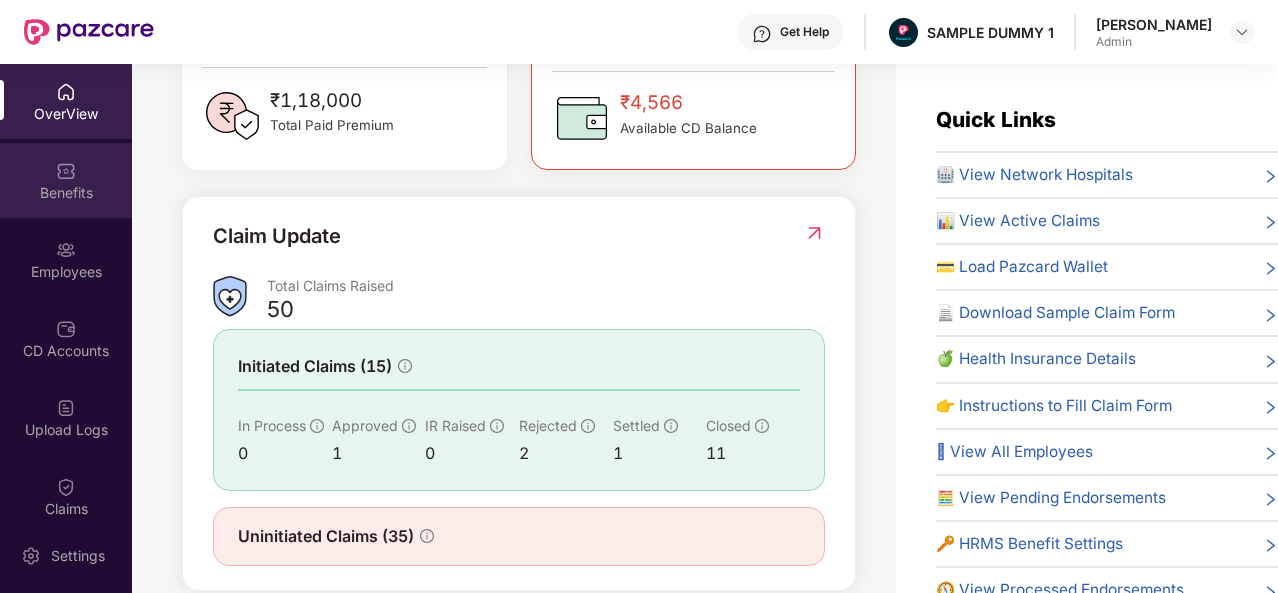 click on "Benefits" at bounding box center [66, 193] 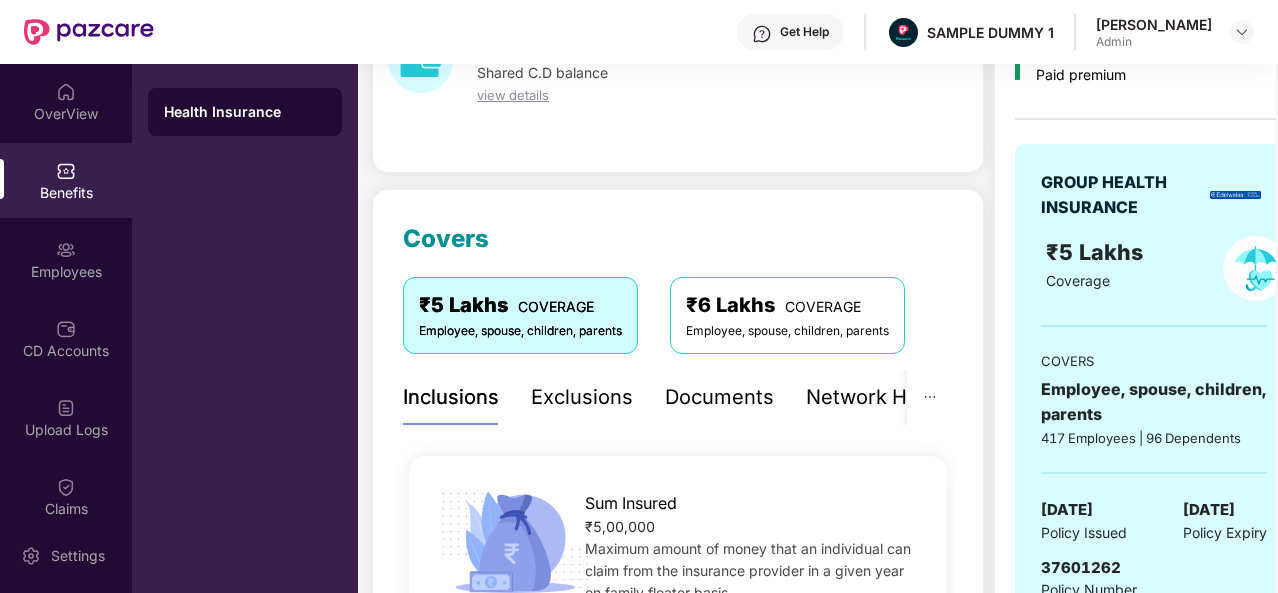 scroll, scrollTop: 132, scrollLeft: 0, axis: vertical 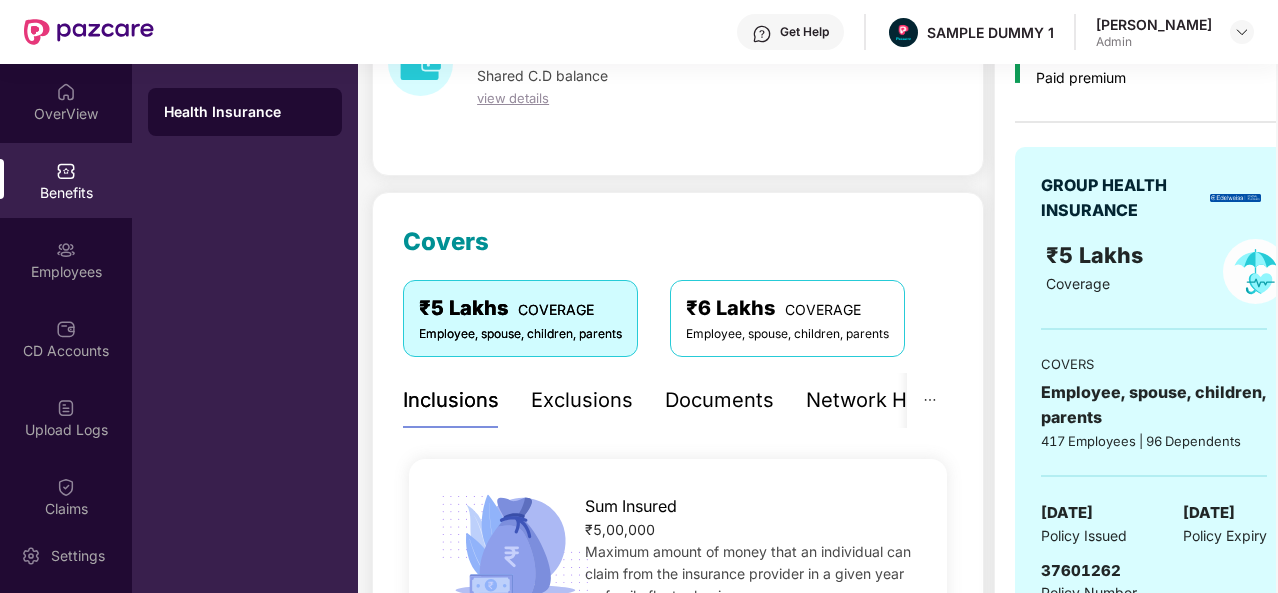click on "Exclusions" at bounding box center (582, 400) 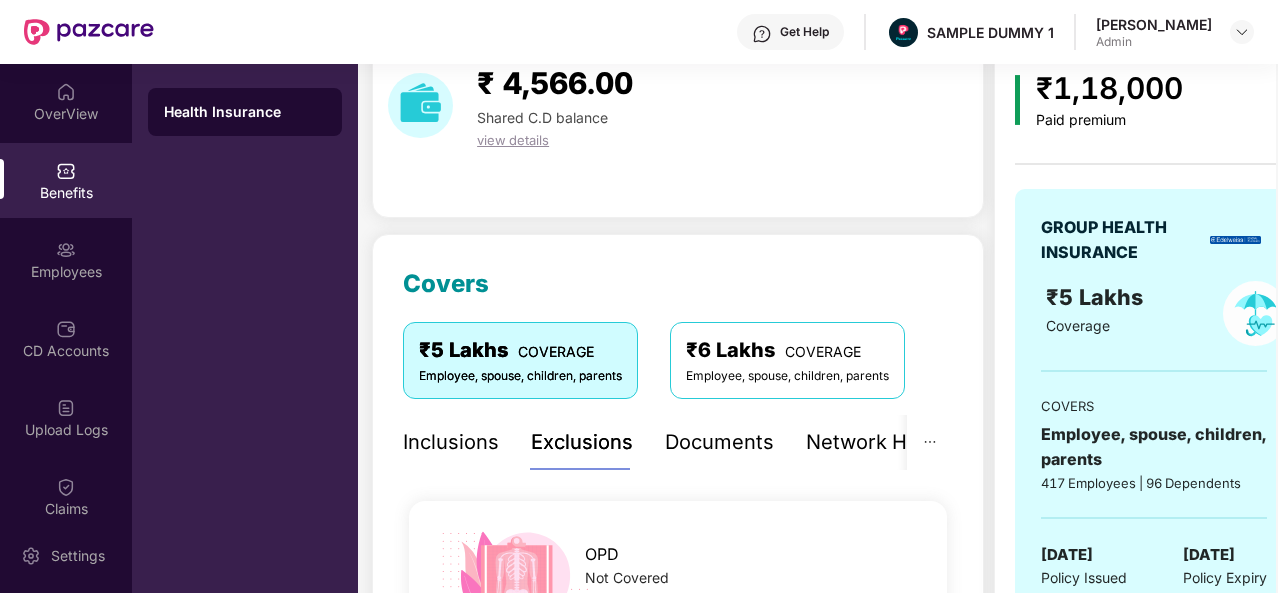 scroll, scrollTop: 84, scrollLeft: 0, axis: vertical 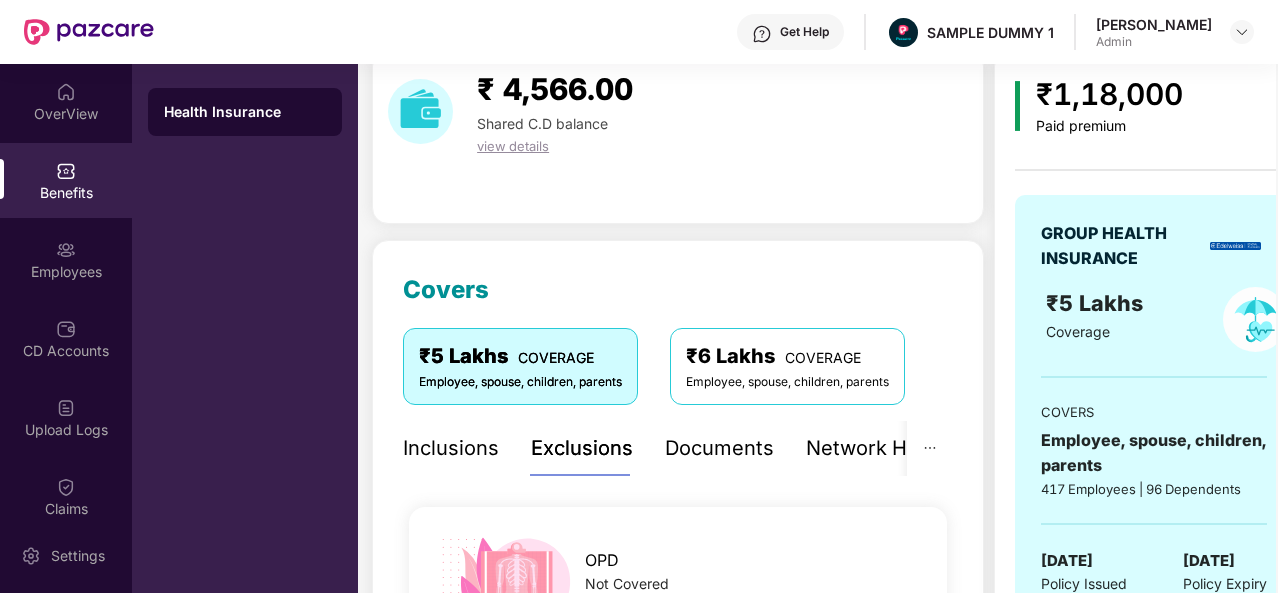 click on "Documents" at bounding box center [719, 448] 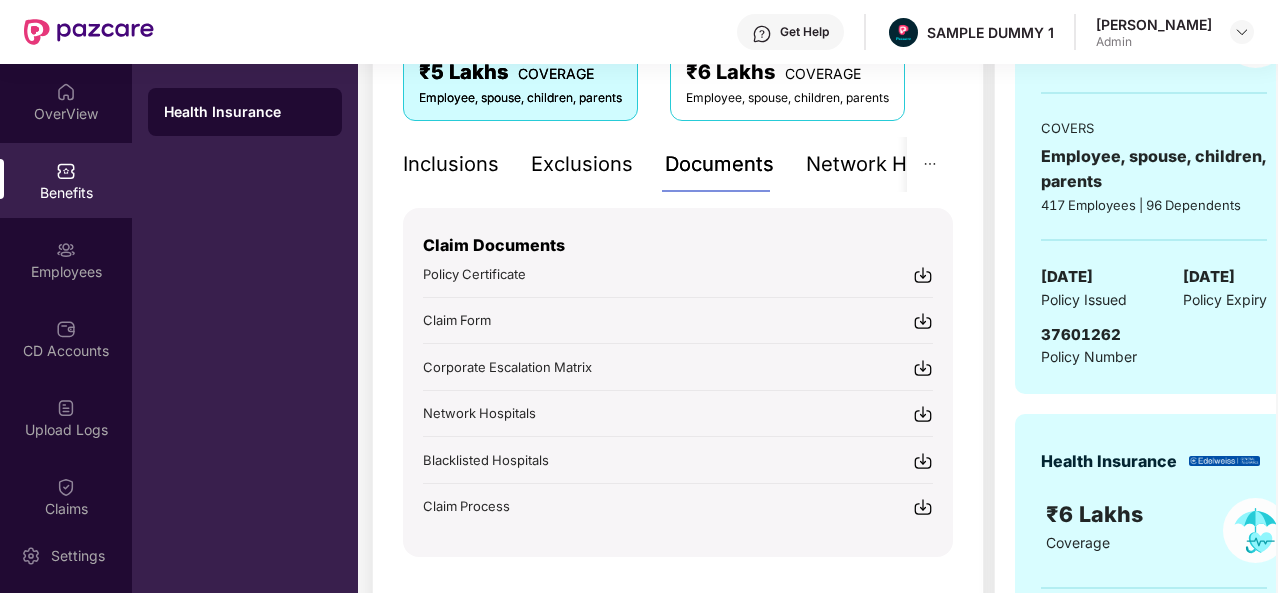 scroll, scrollTop: 381, scrollLeft: 0, axis: vertical 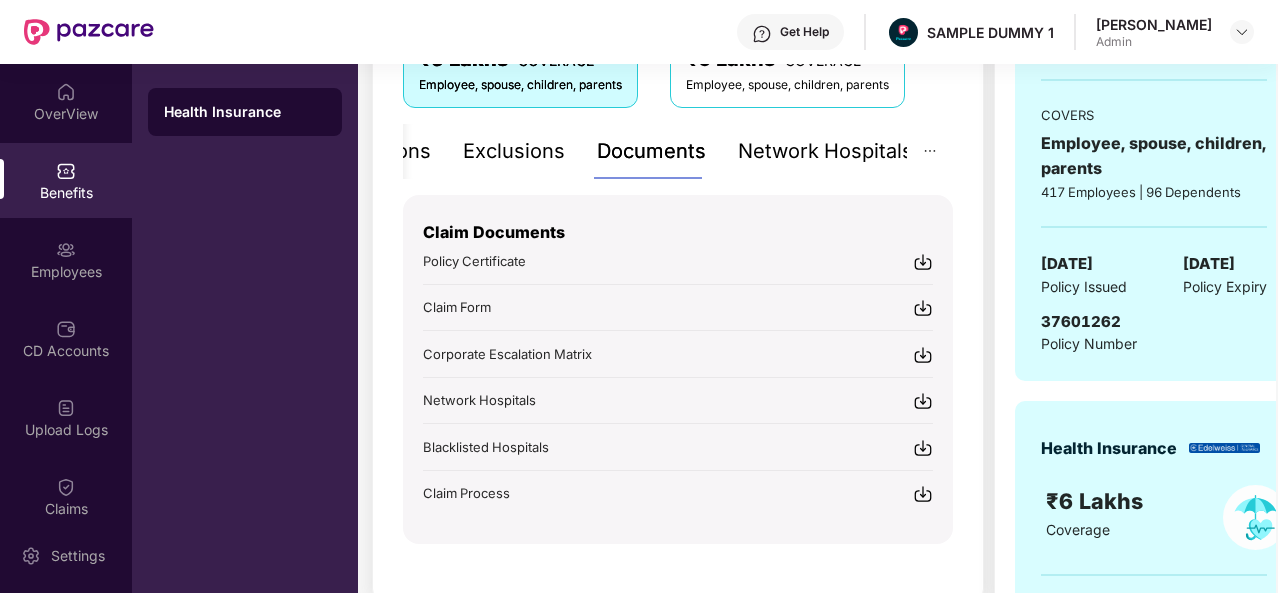 click on "Network Hospitals" at bounding box center [825, 151] 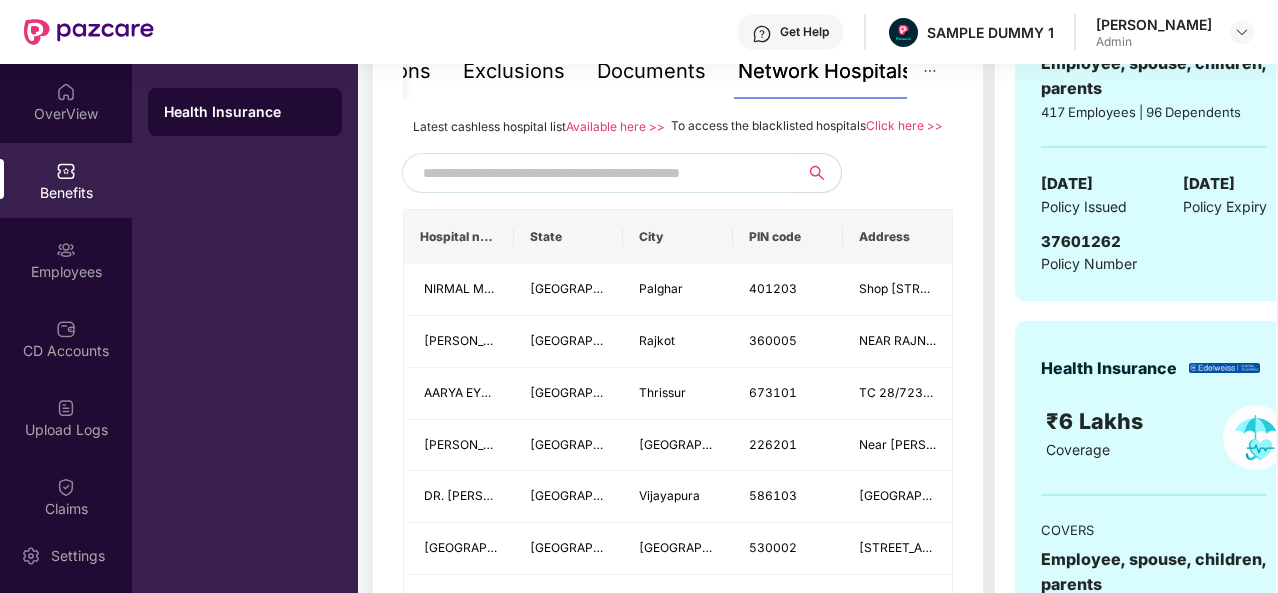 scroll, scrollTop: 462, scrollLeft: 0, axis: vertical 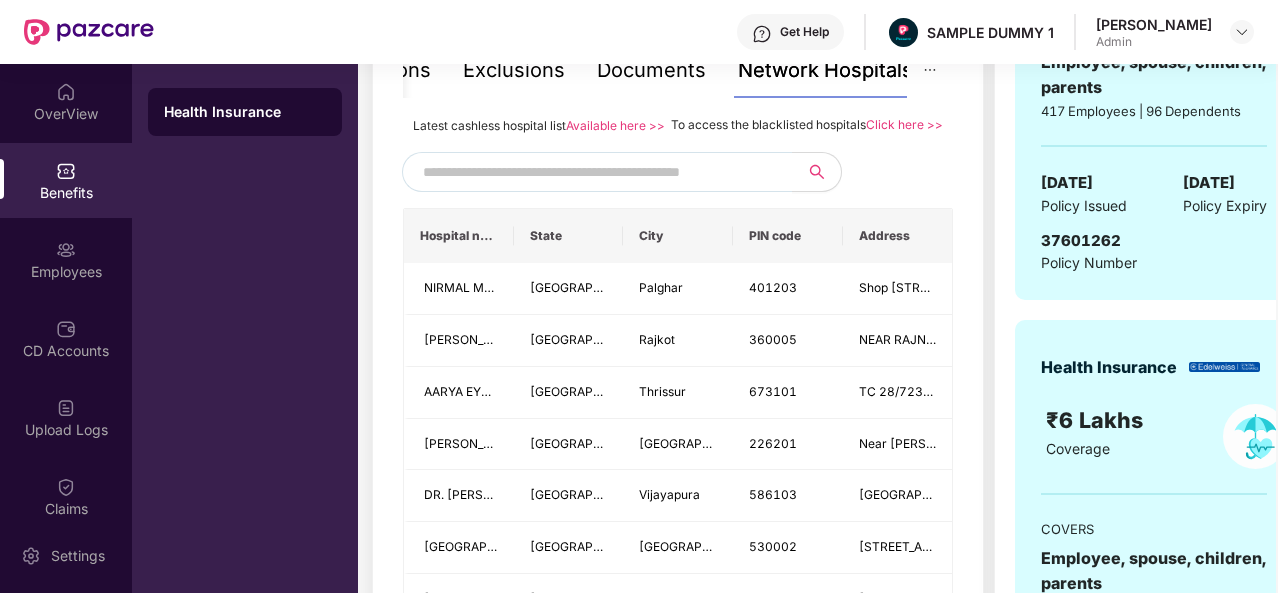 click at bounding box center [594, 172] 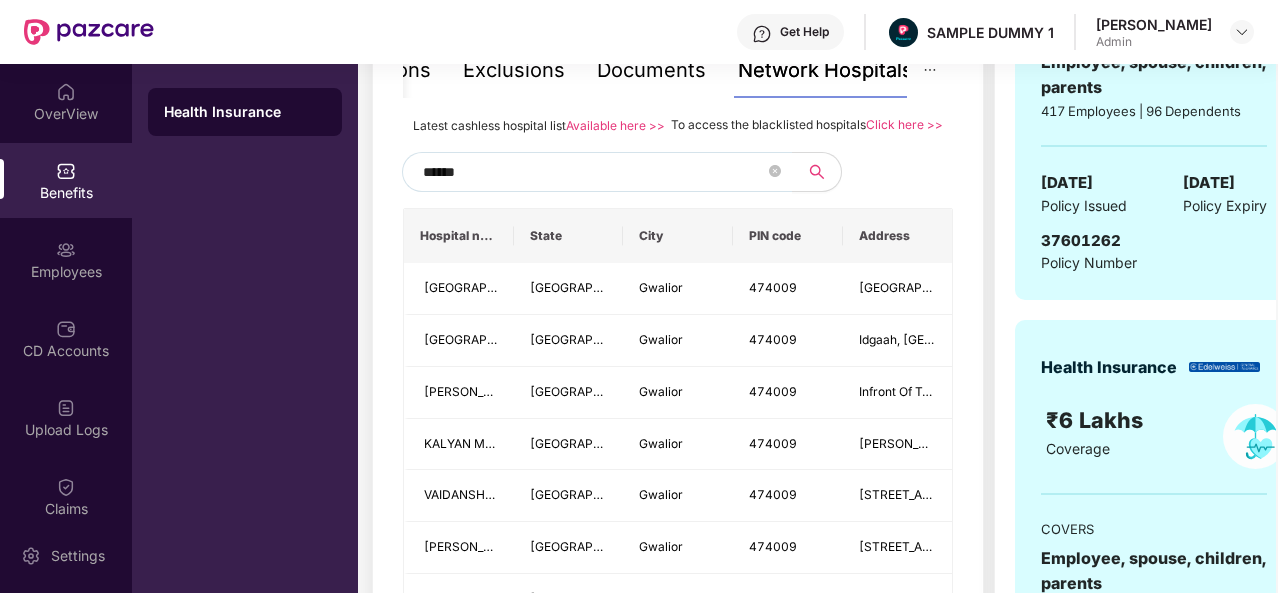 type on "******" 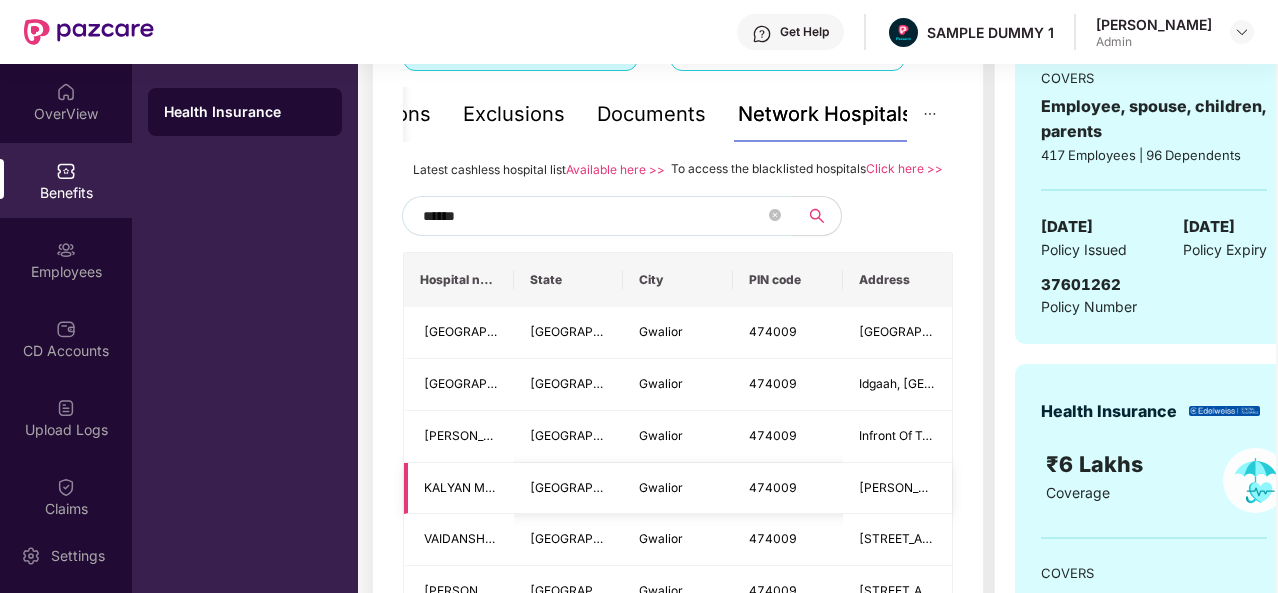 scroll, scrollTop: 359, scrollLeft: 0, axis: vertical 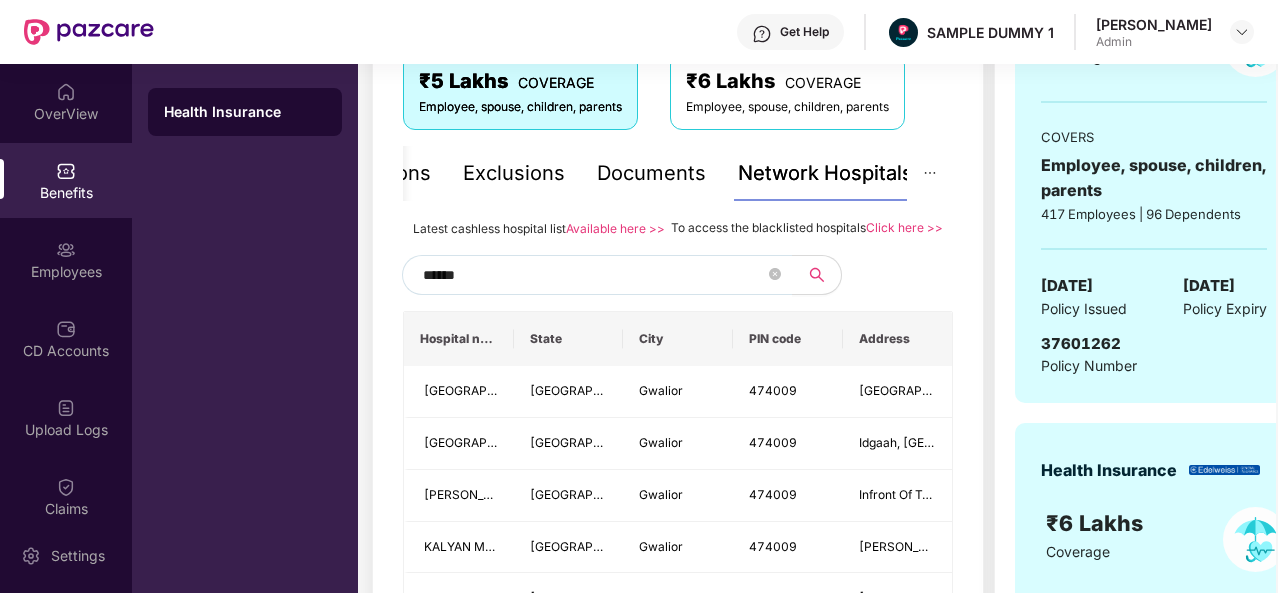 click on "Exclusions" at bounding box center [514, 173] 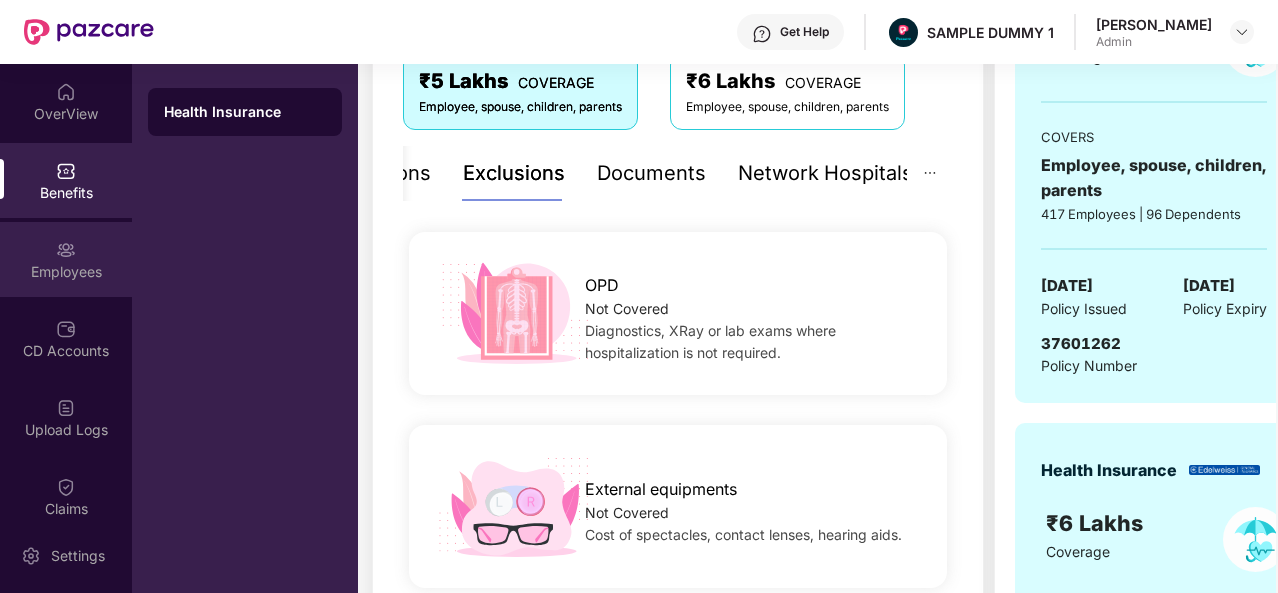 click at bounding box center [66, 250] 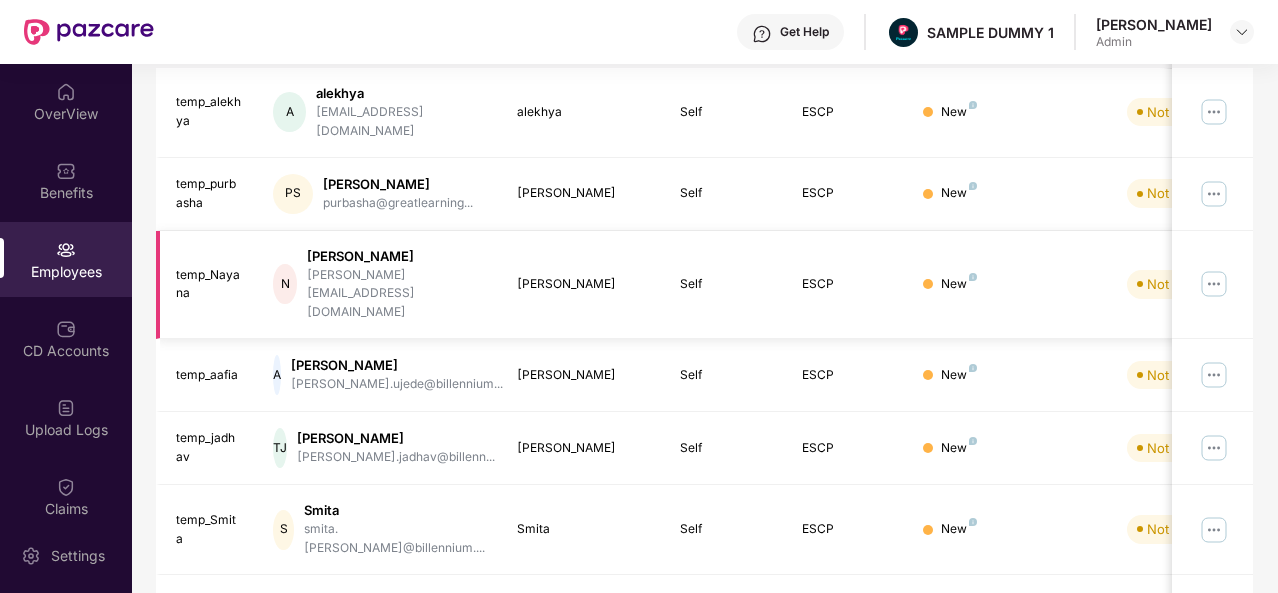 scroll, scrollTop: 0, scrollLeft: 0, axis: both 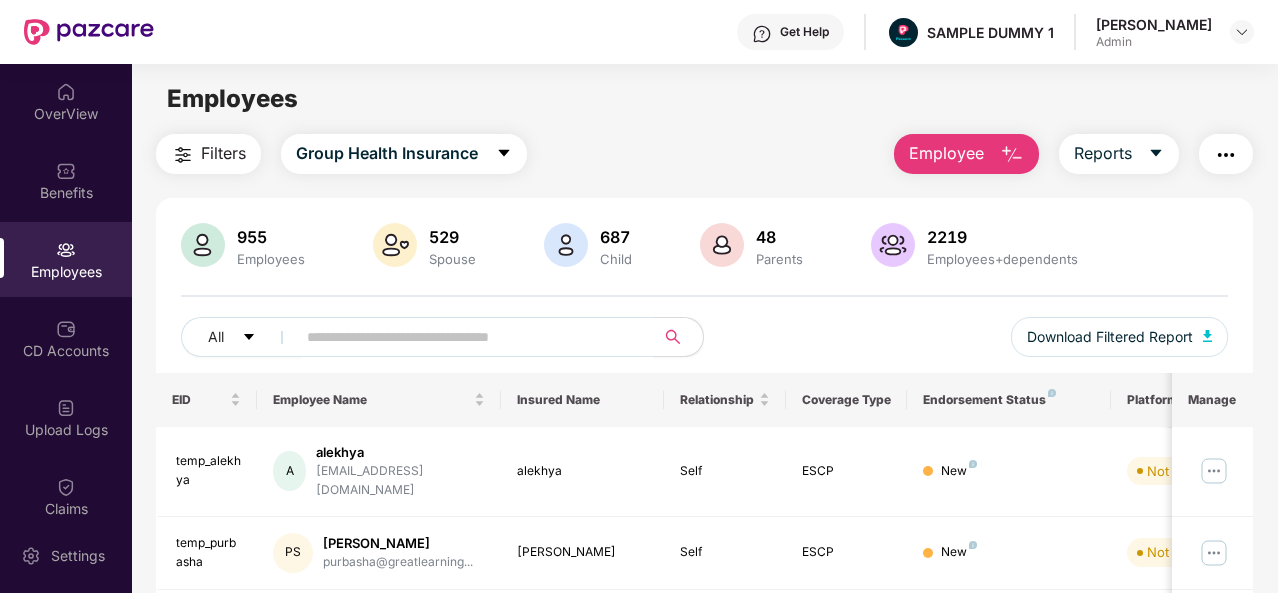 click on "Employee" at bounding box center [966, 154] 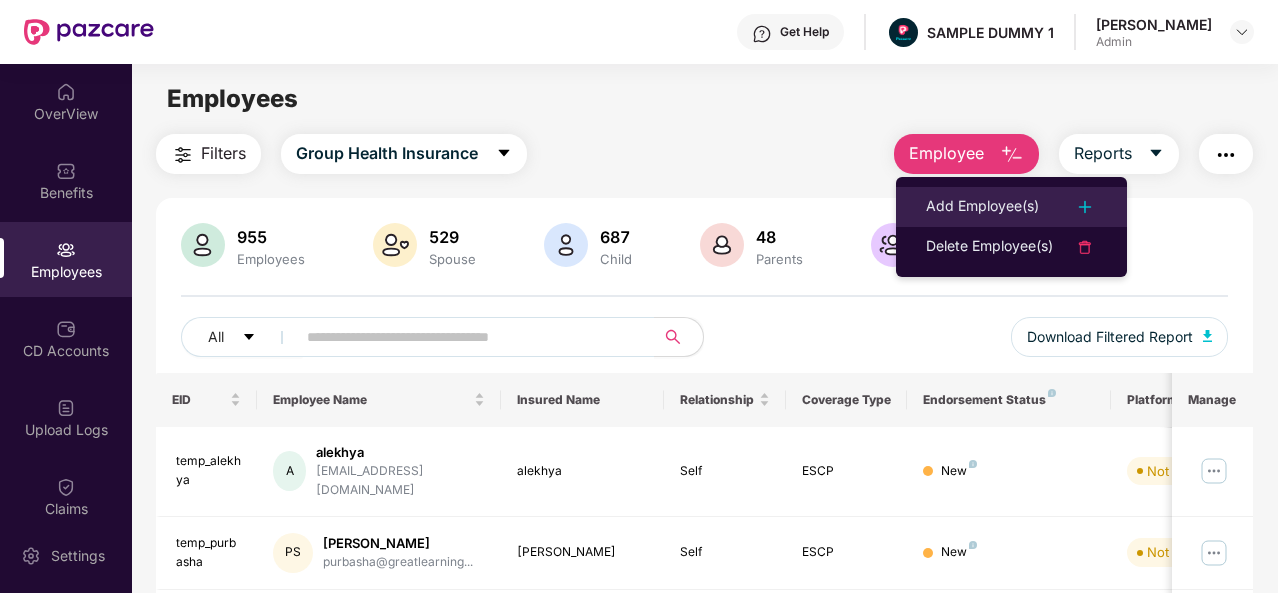 click on "Add Employee(s)" at bounding box center (982, 207) 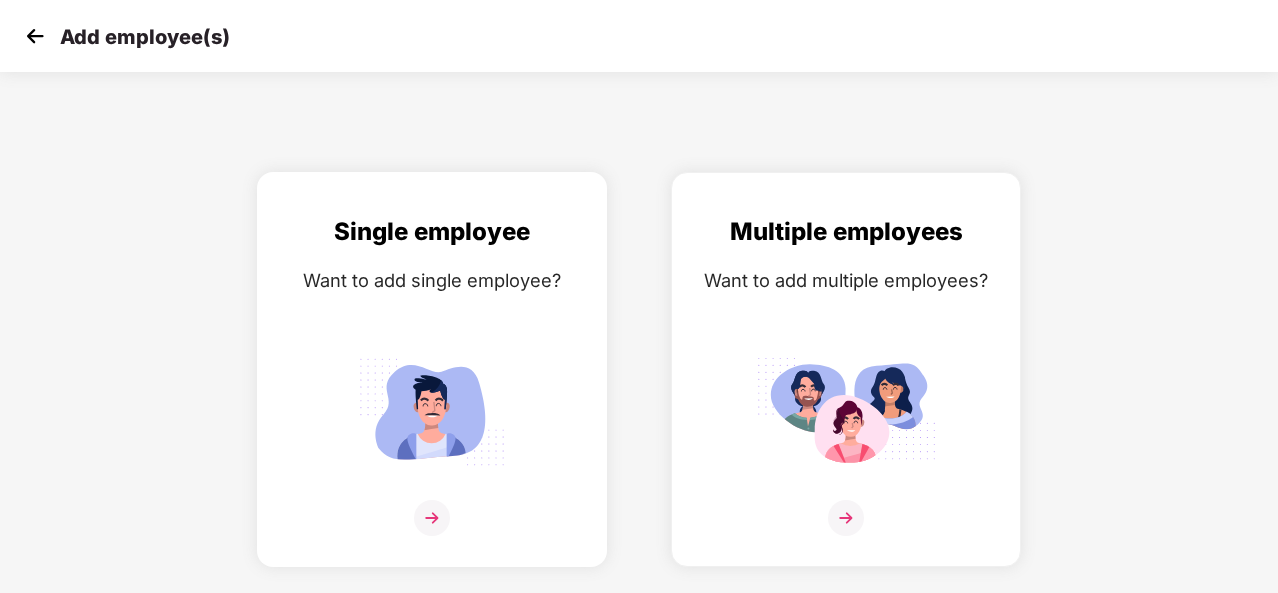 click at bounding box center (432, 518) 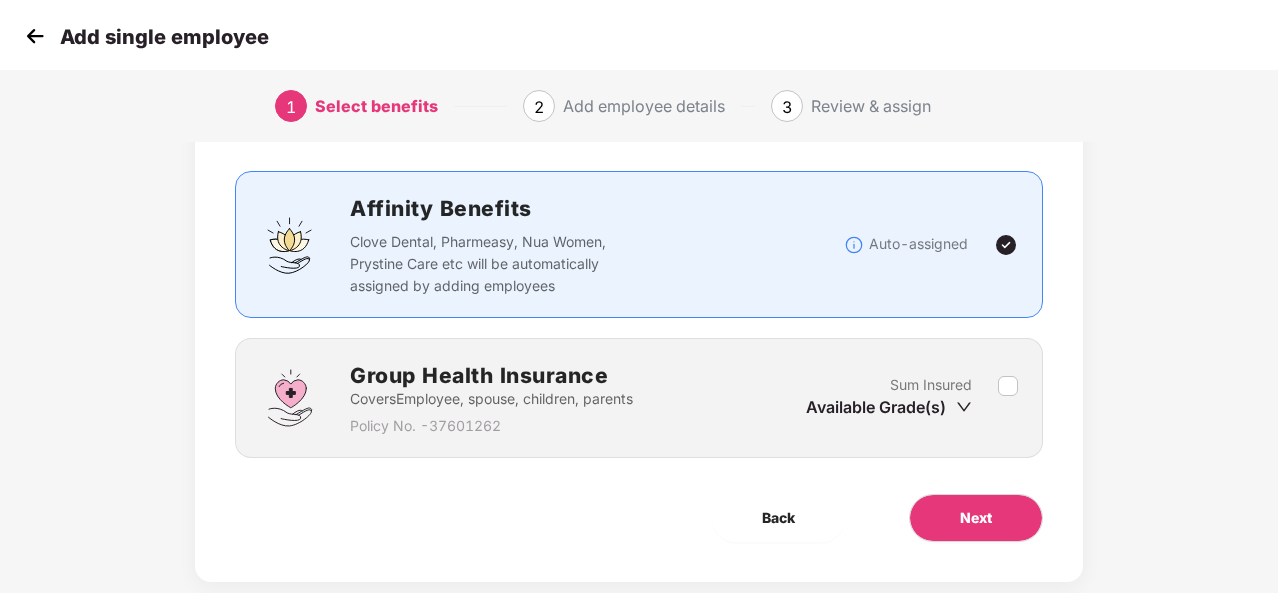 scroll, scrollTop: 108, scrollLeft: 0, axis: vertical 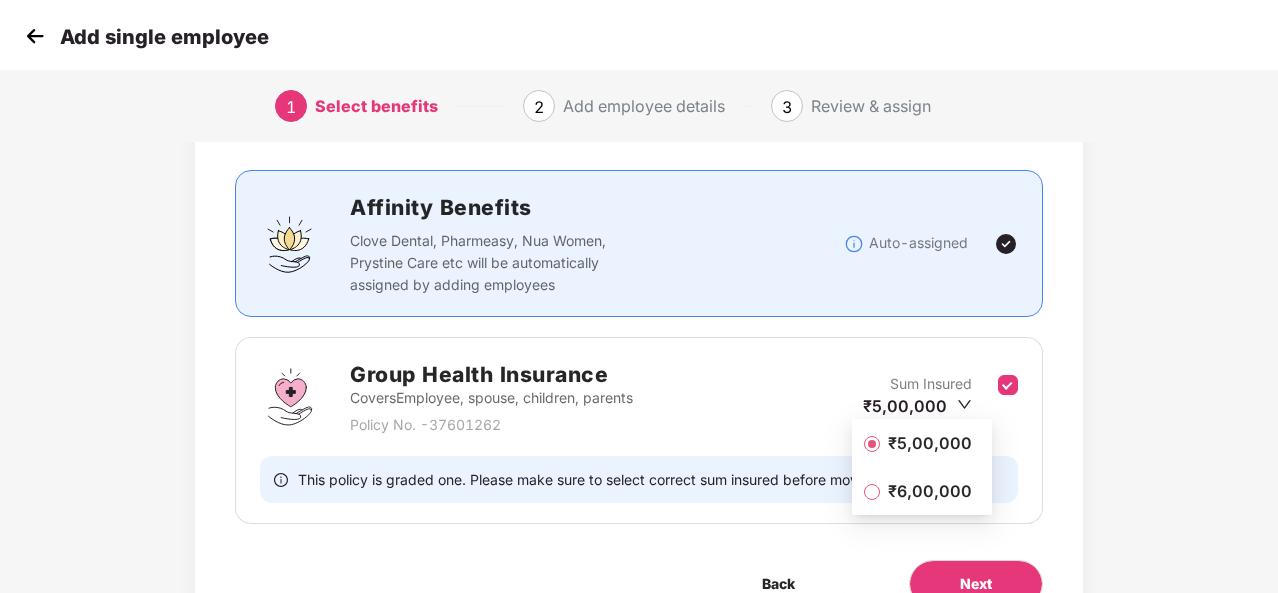 click on "₹5,00,000" at bounding box center (922, 443) 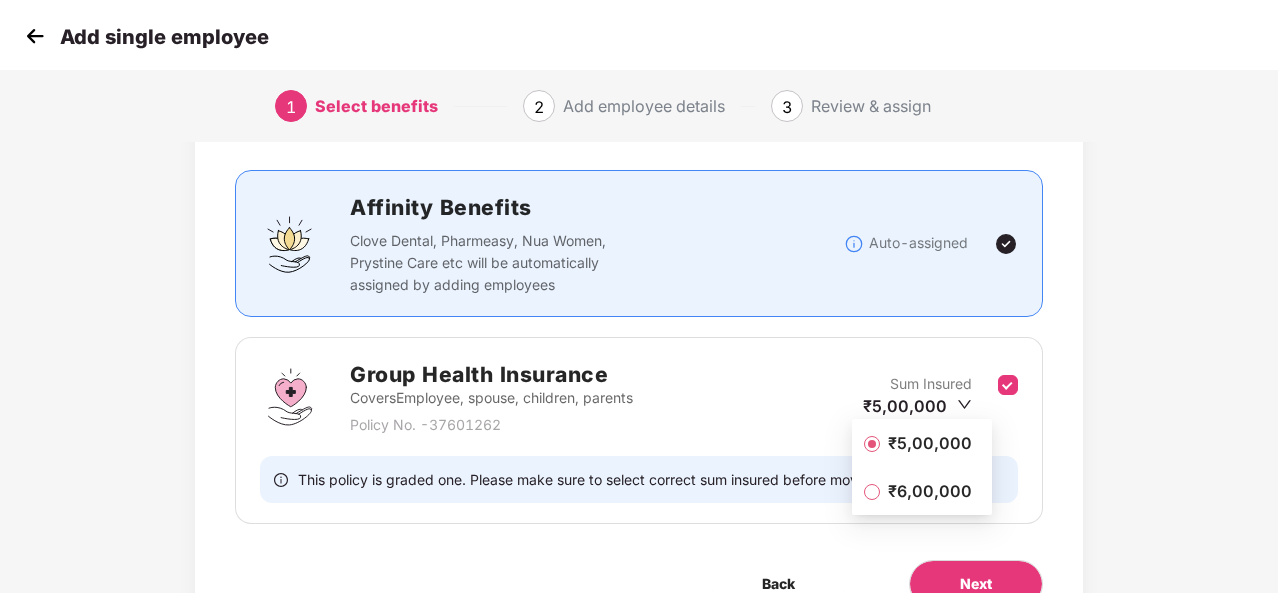 click on "₹5,00,000" at bounding box center (930, 443) 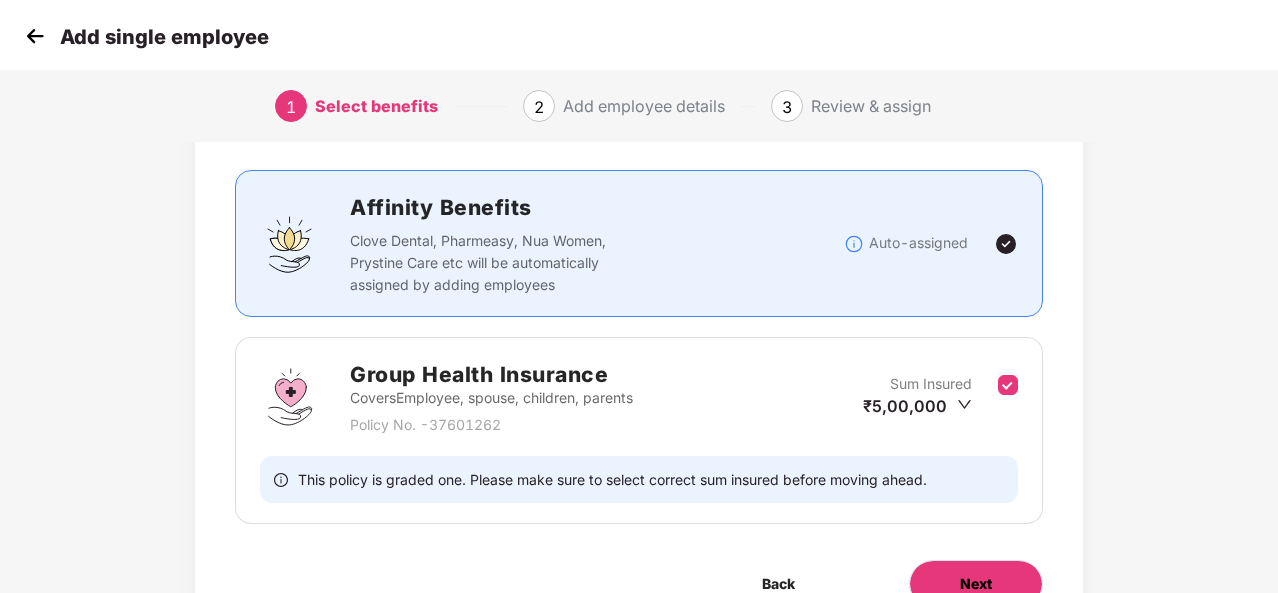 click on "Next" at bounding box center [976, 584] 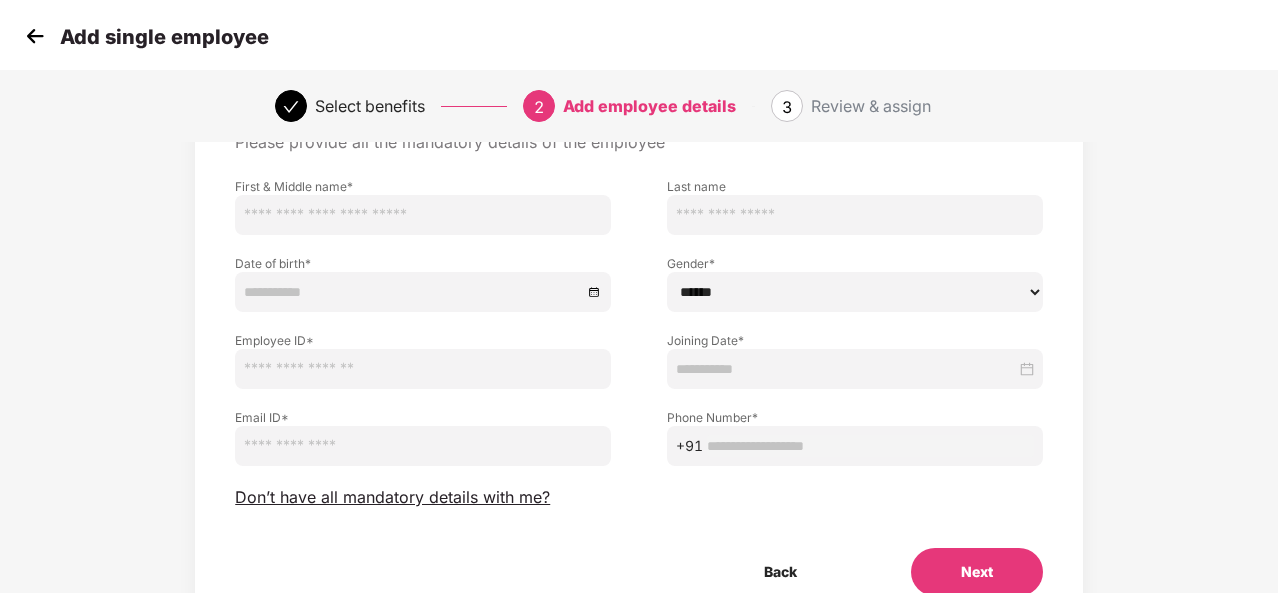 scroll, scrollTop: 208, scrollLeft: 0, axis: vertical 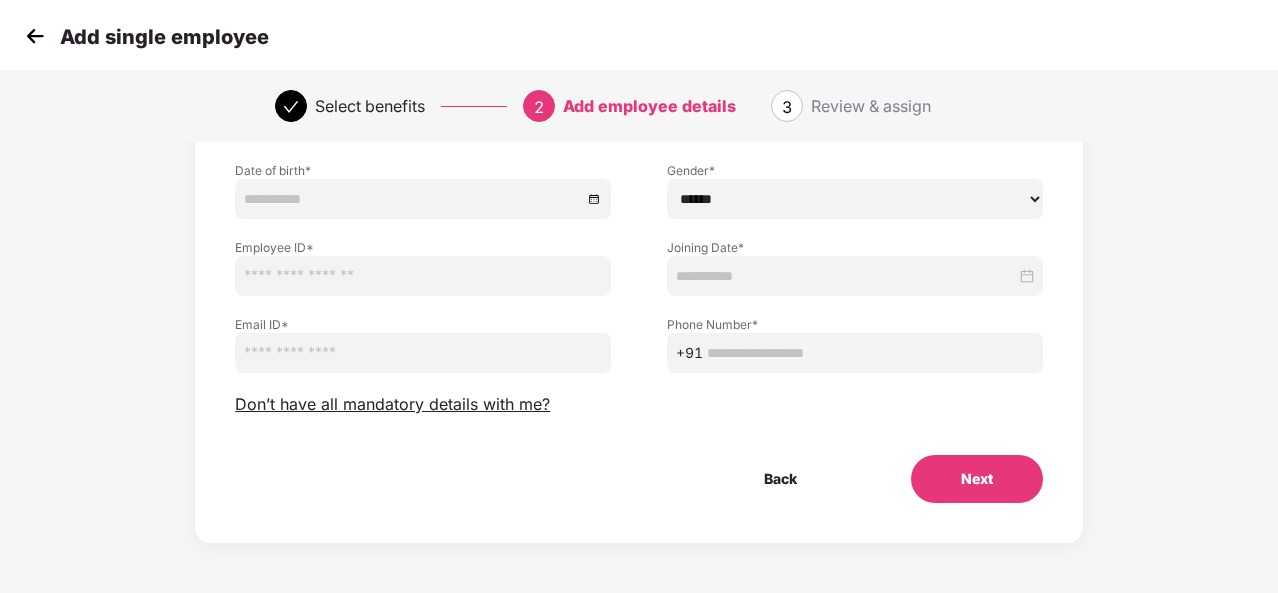click at bounding box center [35, 36] 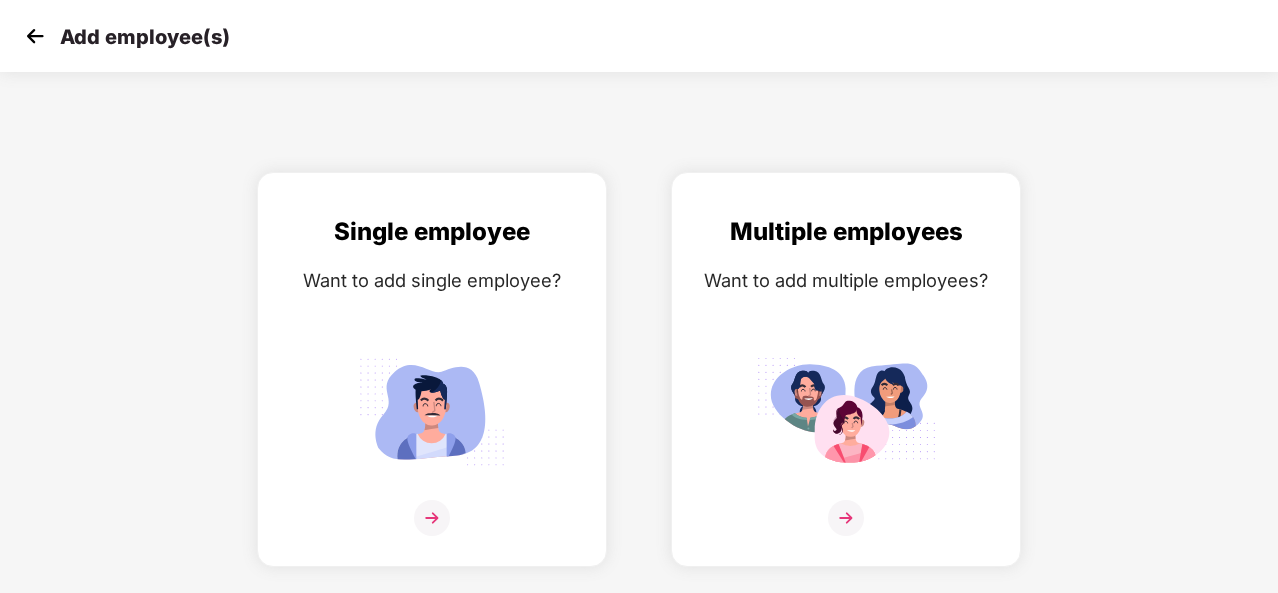 scroll, scrollTop: 0, scrollLeft: 0, axis: both 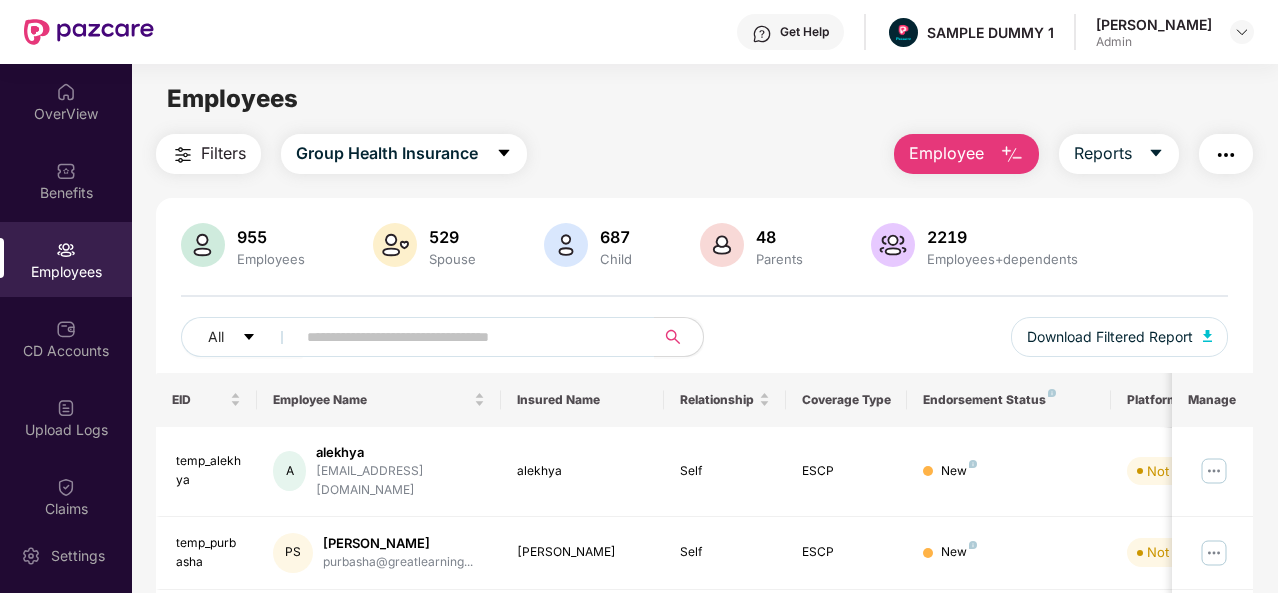 click at bounding box center [1012, 155] 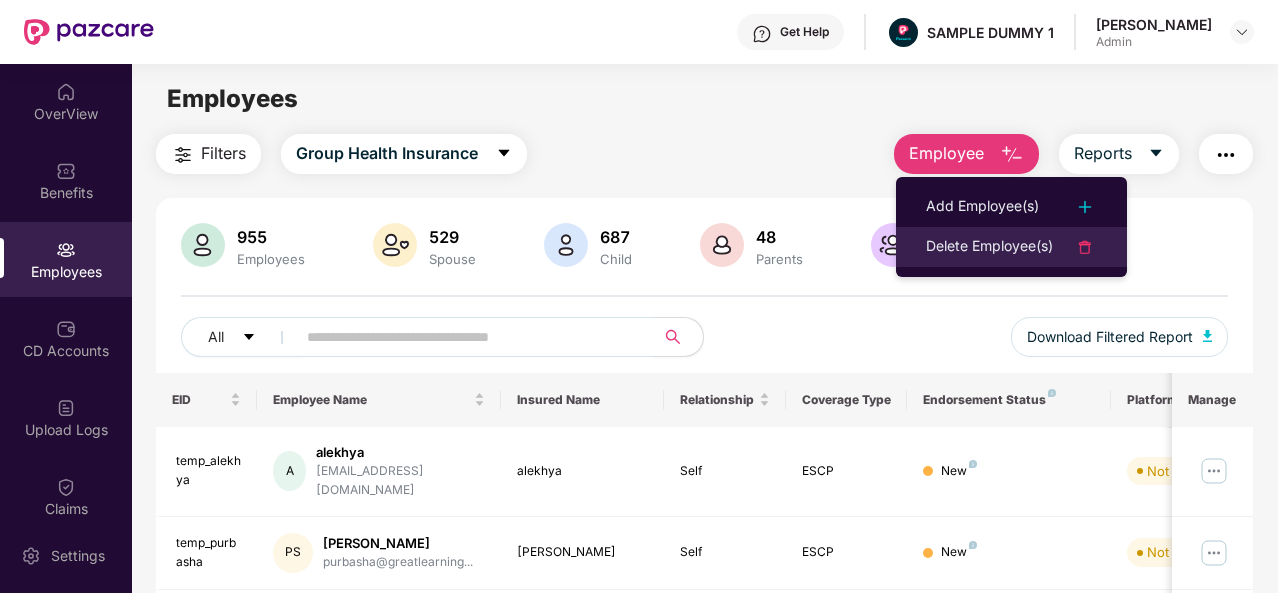 click on "Delete Employee(s)" at bounding box center [989, 247] 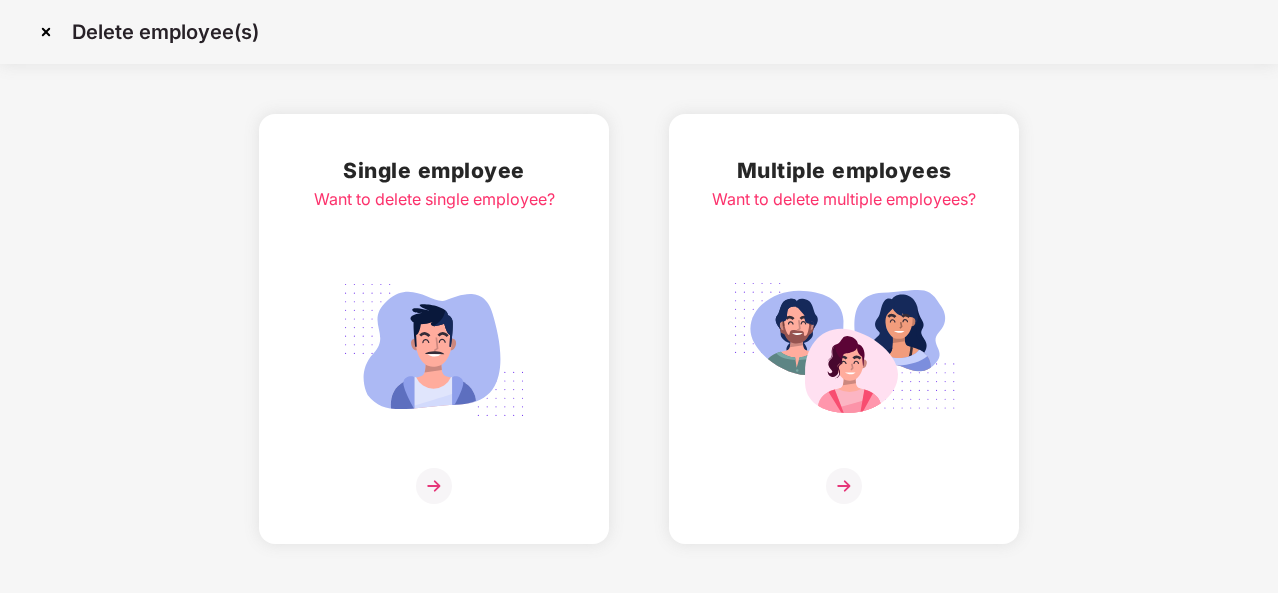 click at bounding box center (434, 486) 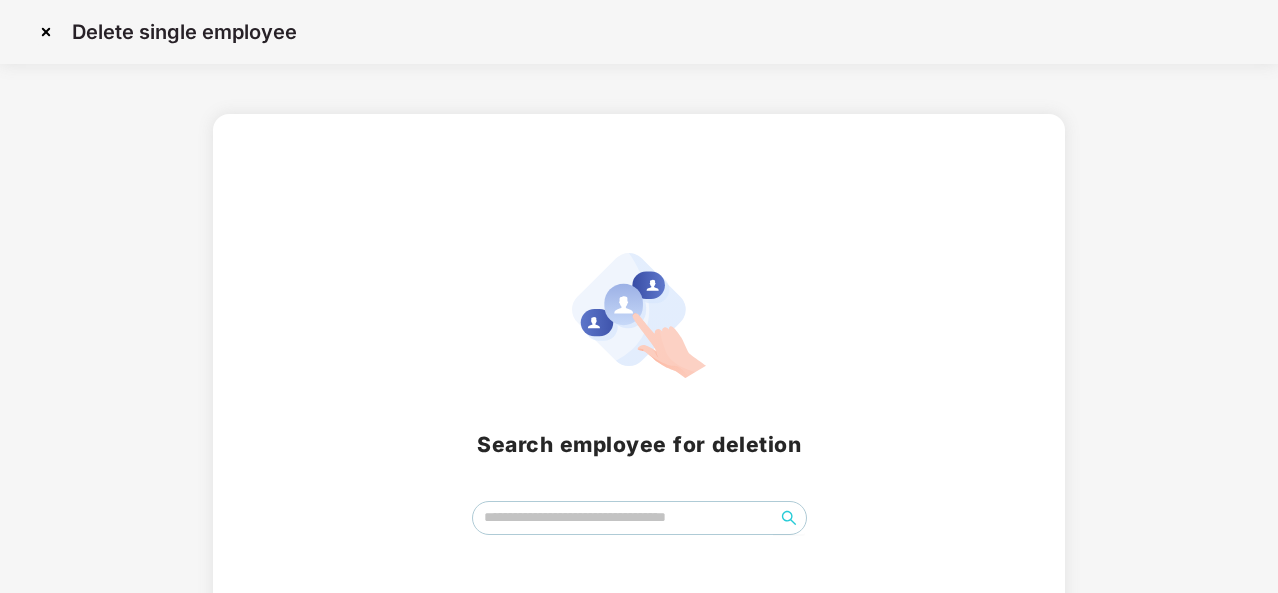 click at bounding box center [46, 32] 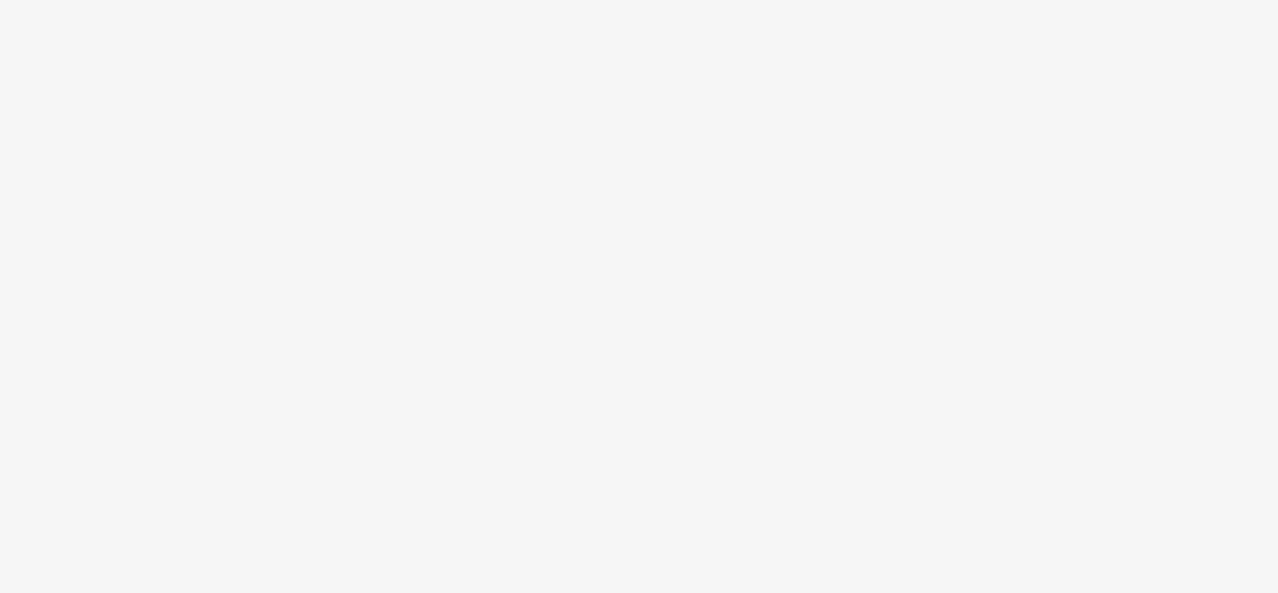 scroll, scrollTop: 0, scrollLeft: 0, axis: both 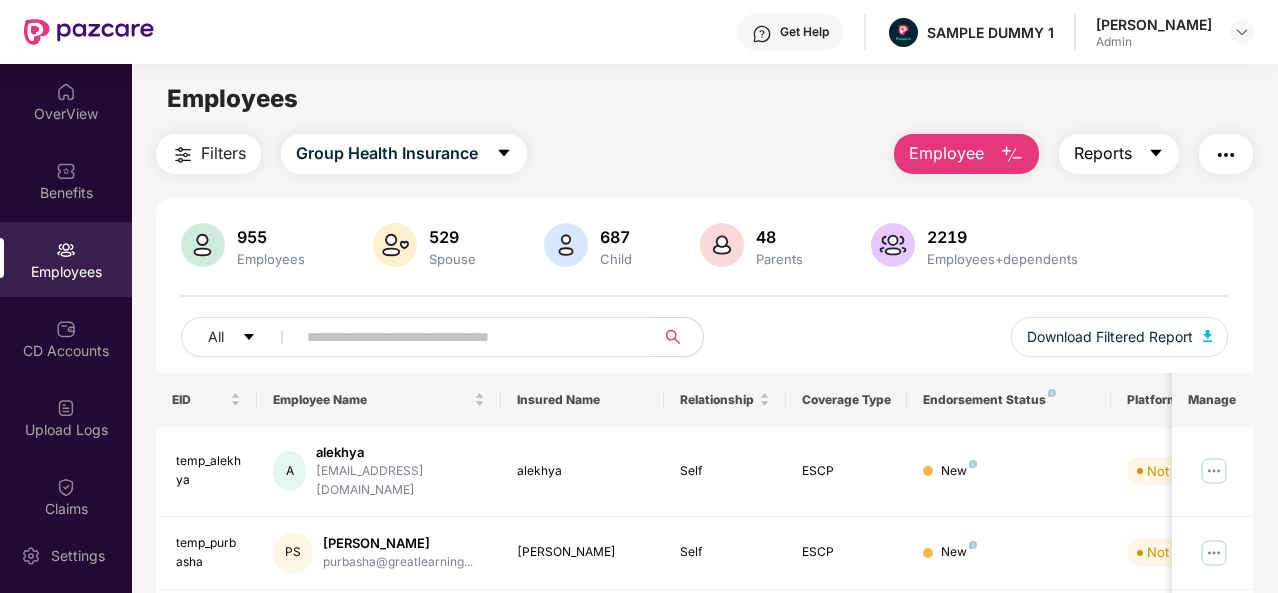 click 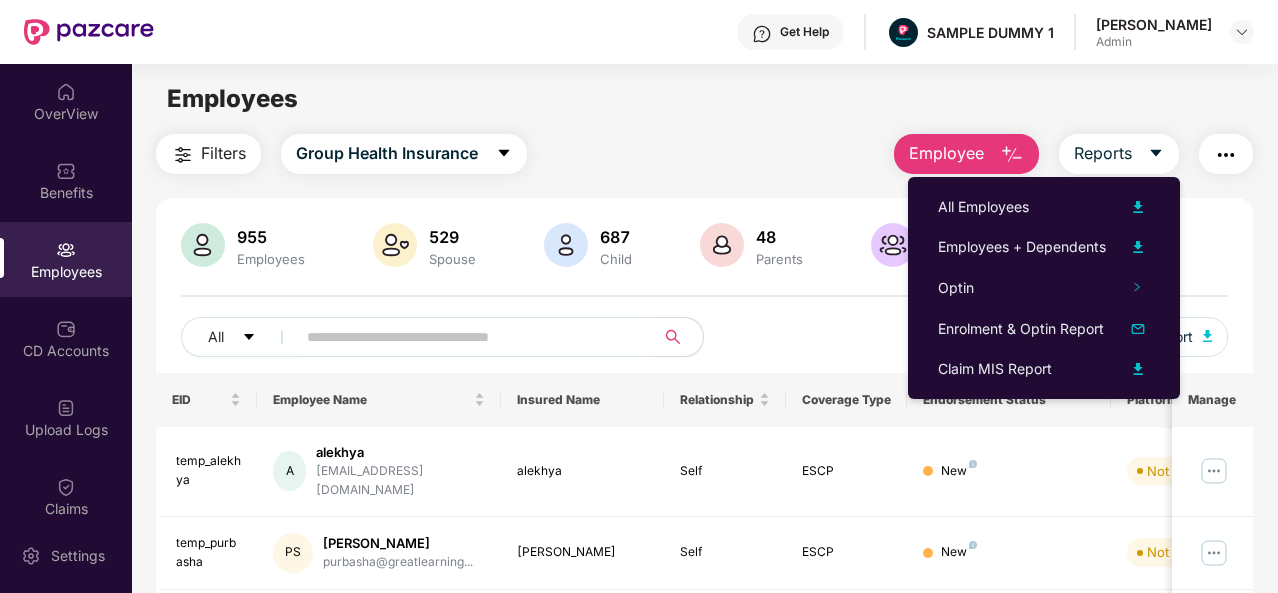 click at bounding box center [1226, 155] 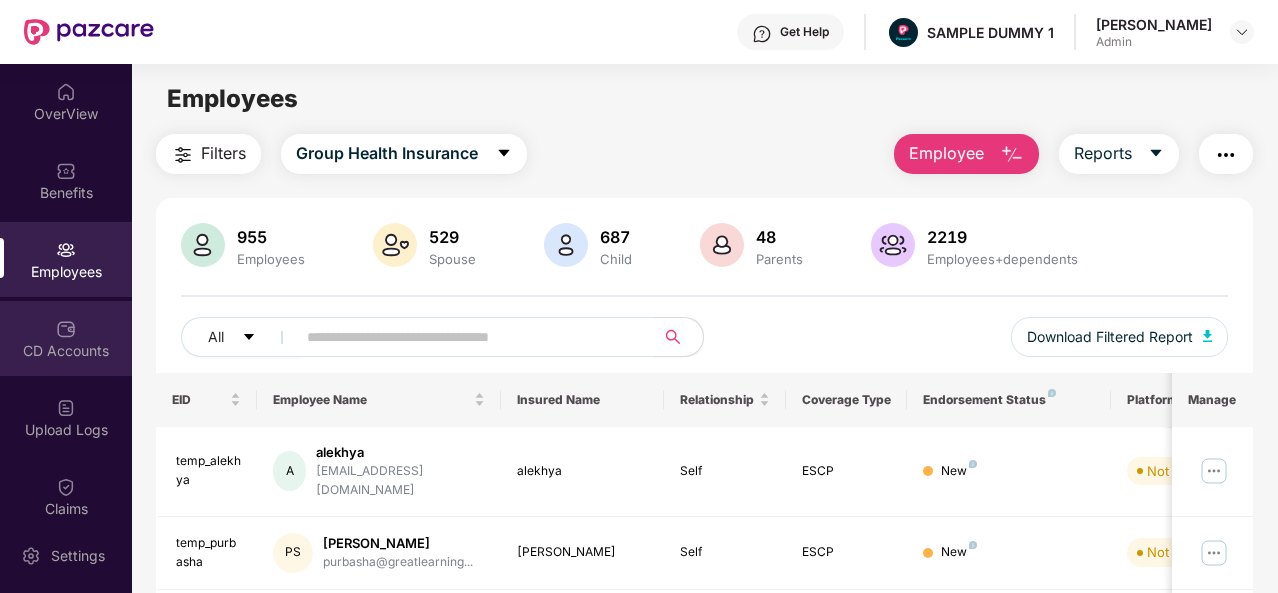 click on "CD Accounts" at bounding box center (66, 338) 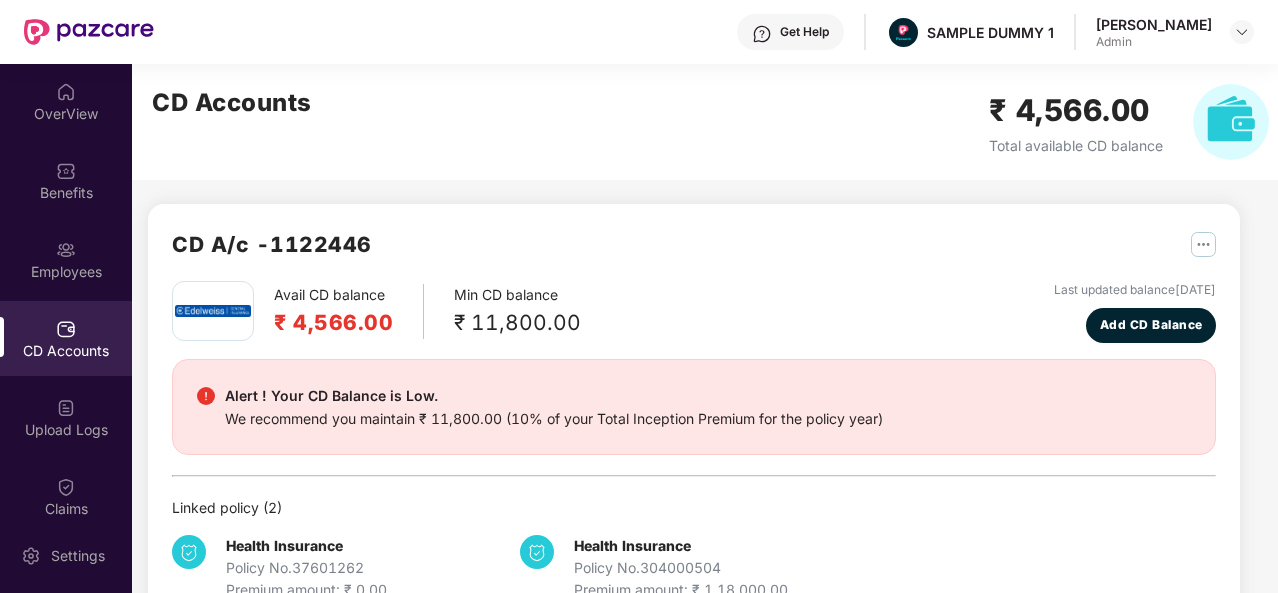 scroll, scrollTop: 54, scrollLeft: 0, axis: vertical 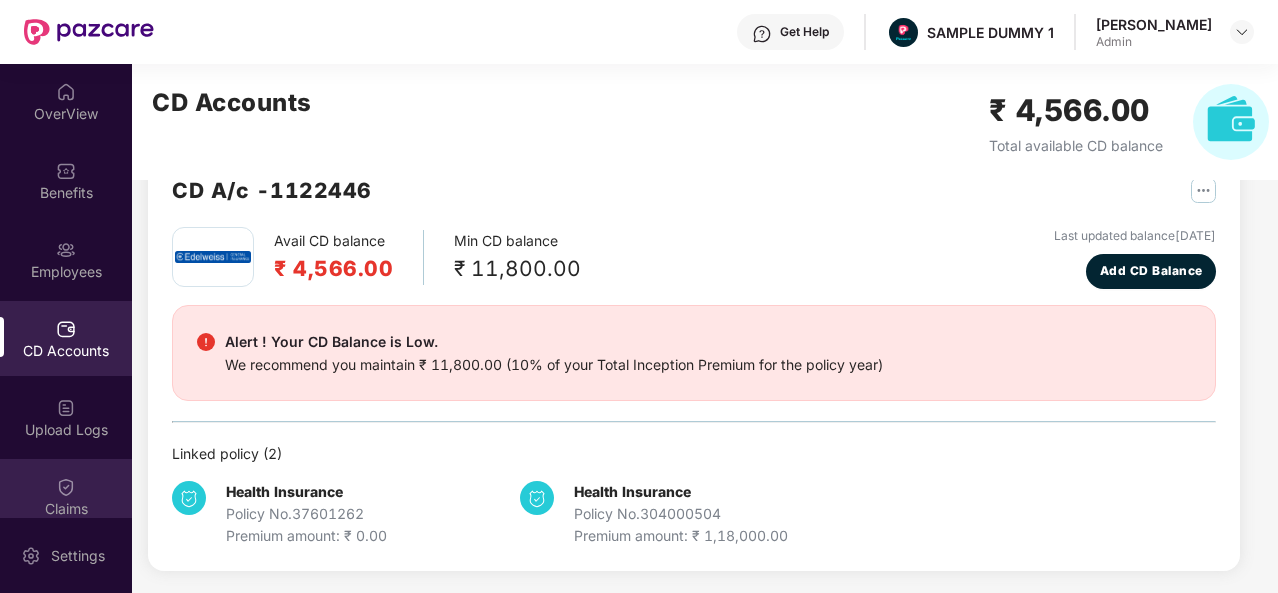 click on "Claims" at bounding box center (66, 496) 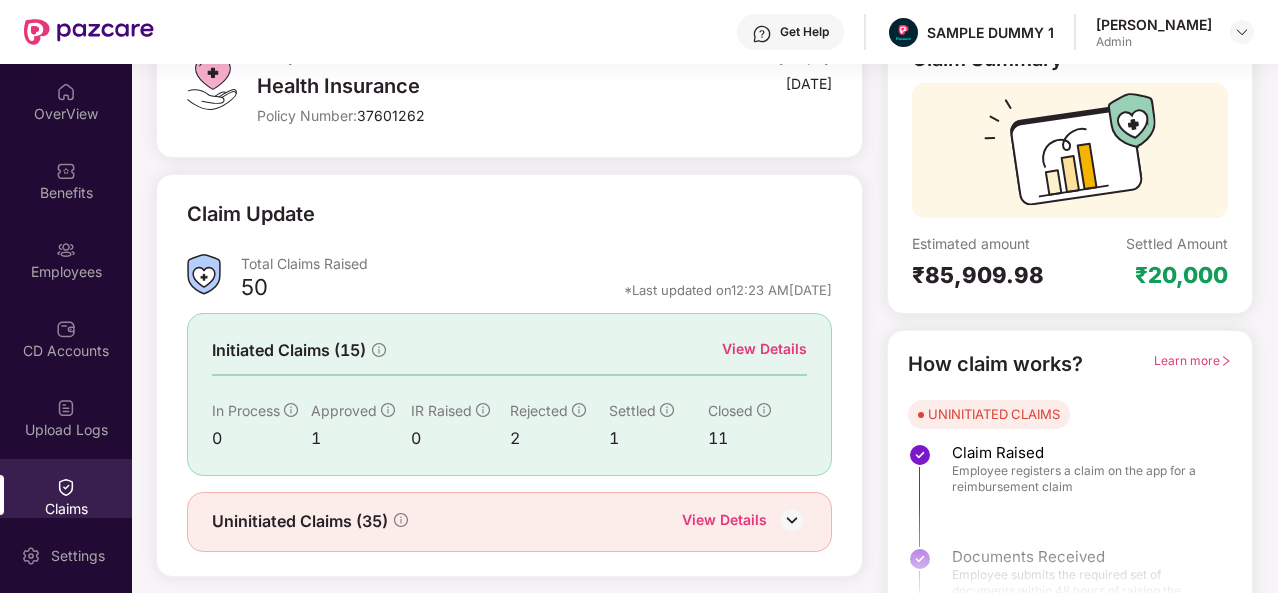 scroll, scrollTop: 155, scrollLeft: 0, axis: vertical 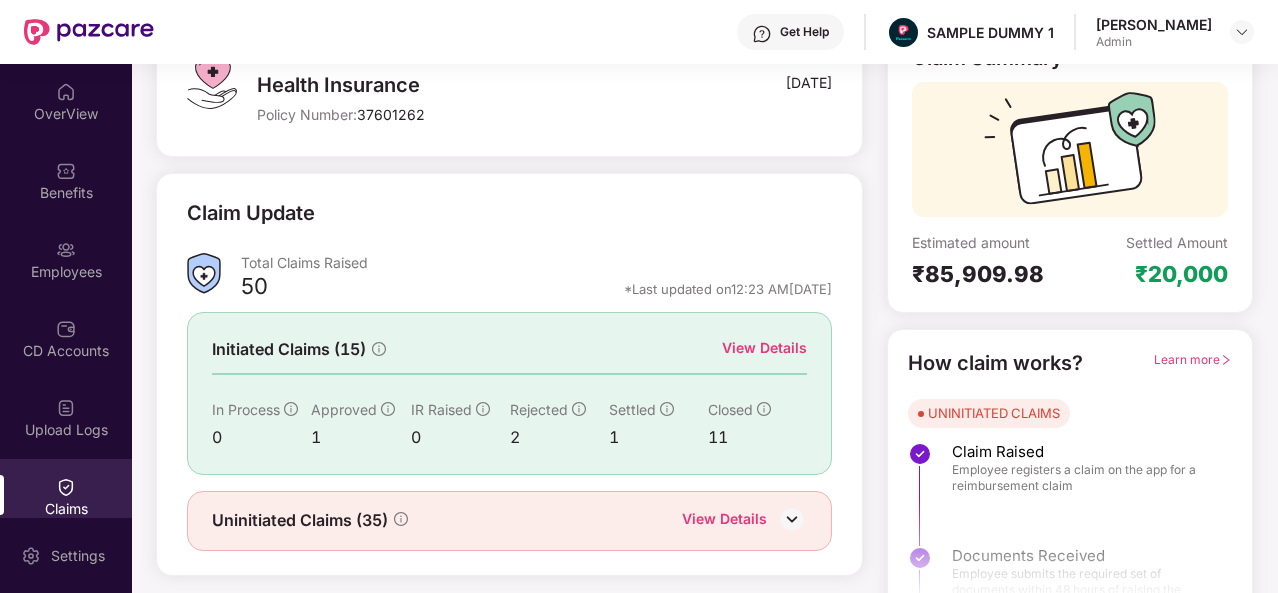 click on "View Details" at bounding box center [764, 348] 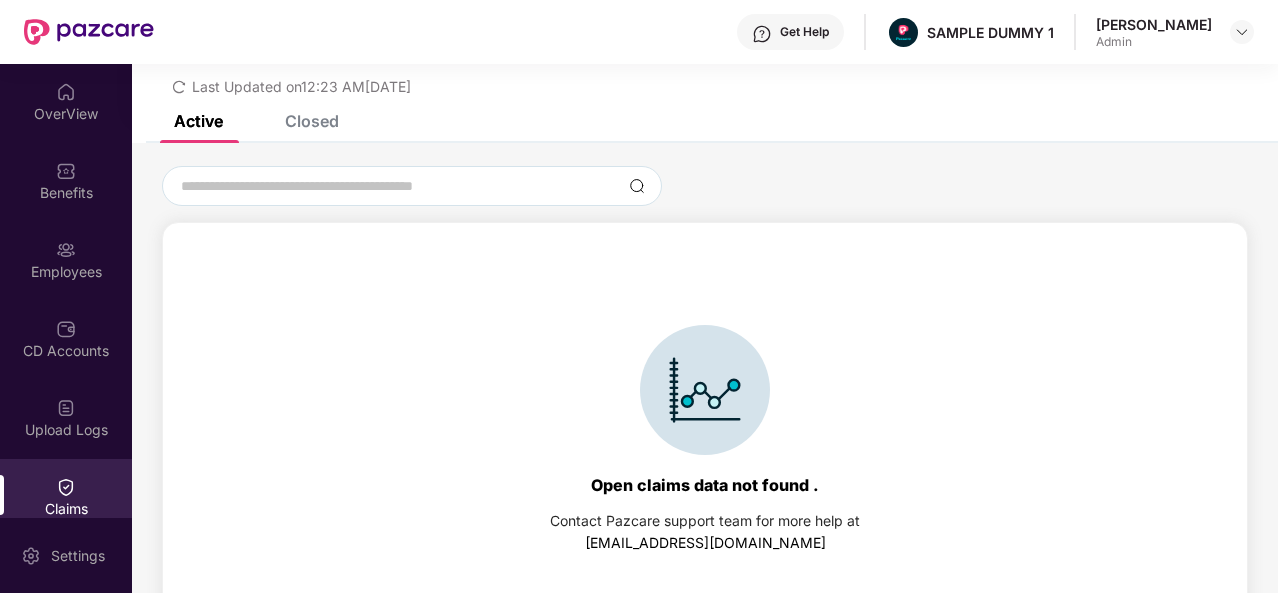 scroll, scrollTop: 86, scrollLeft: 0, axis: vertical 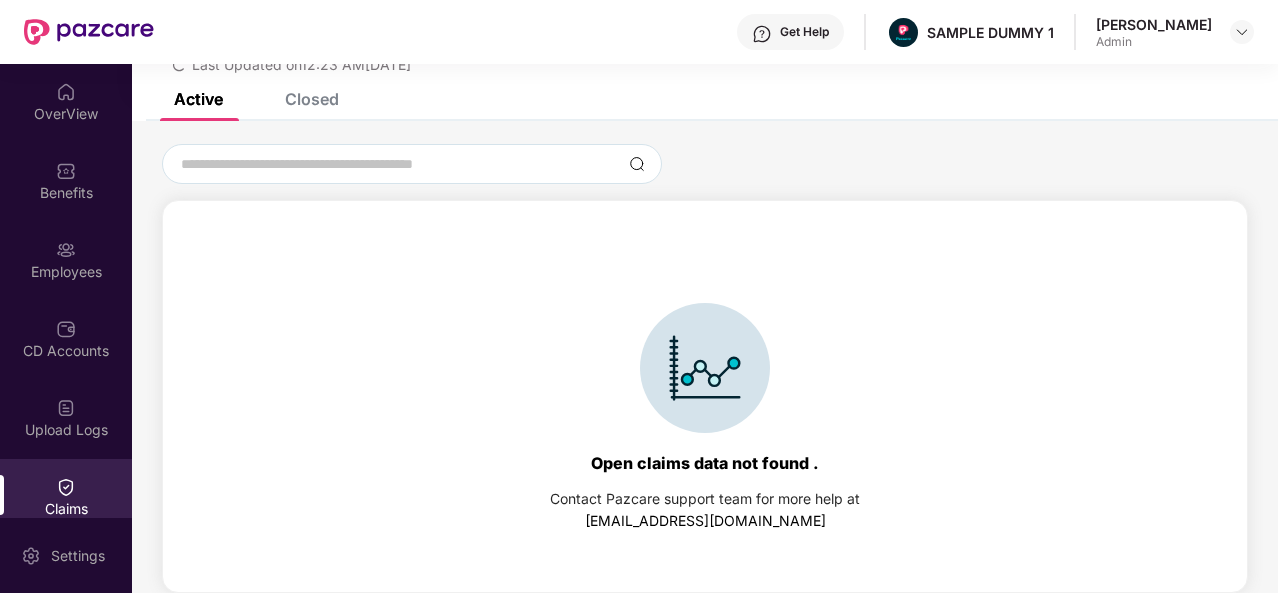 click on "Closed" at bounding box center [312, 99] 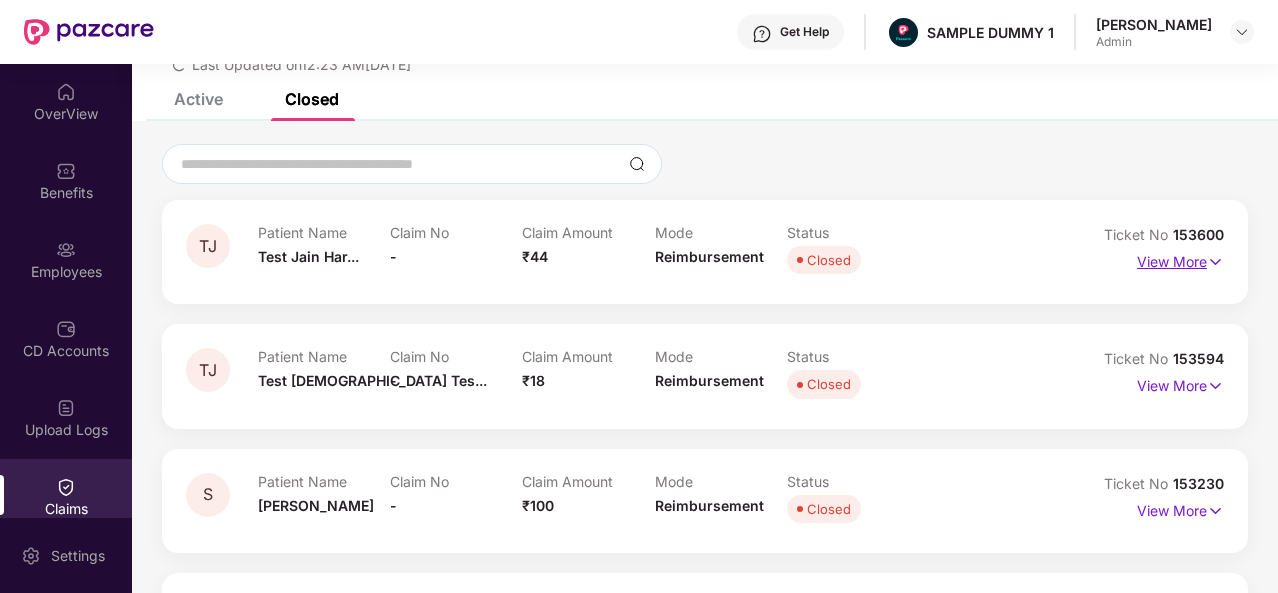 click on "View More" at bounding box center [1180, 259] 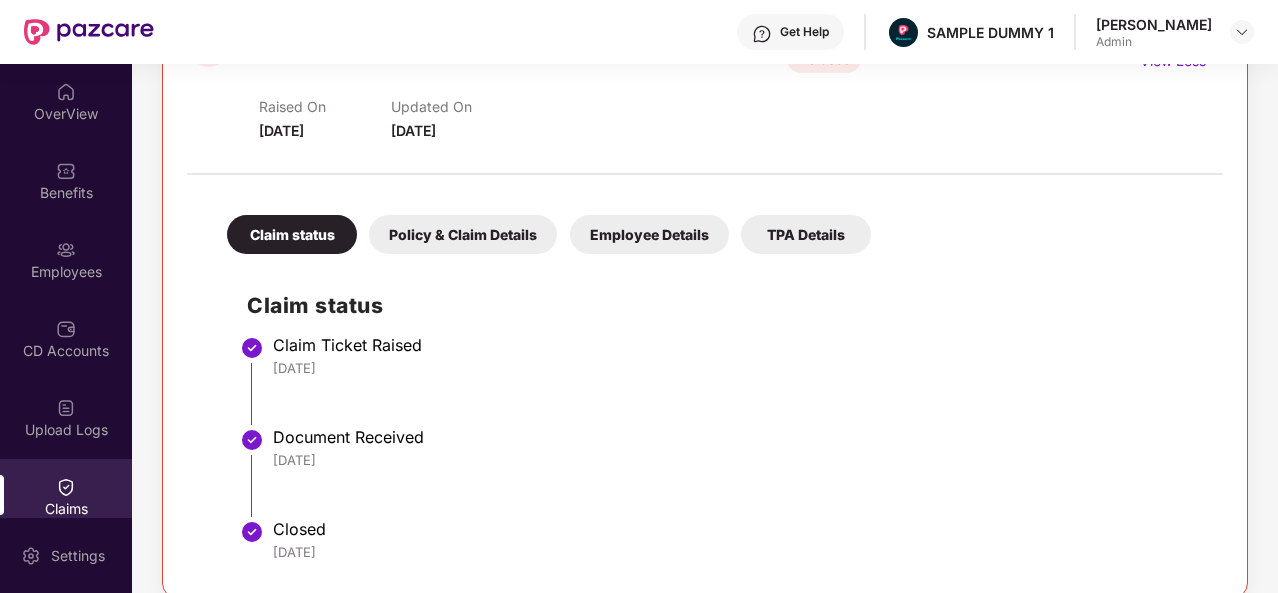 scroll, scrollTop: 290, scrollLeft: 0, axis: vertical 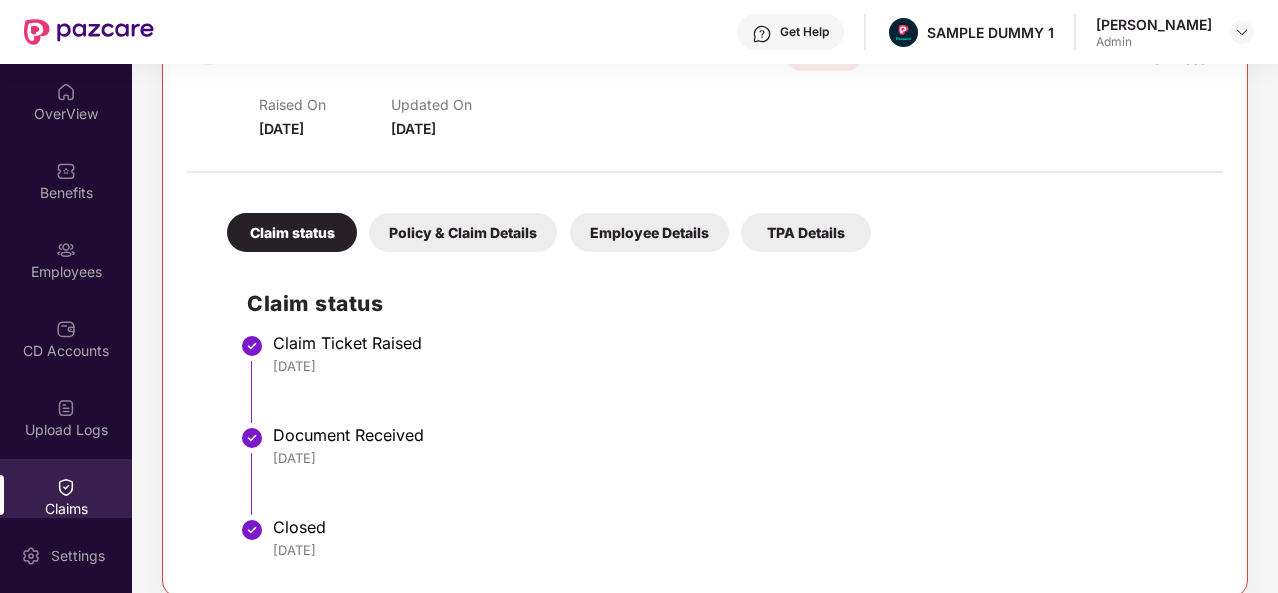 click on "Policy & Claim Details" at bounding box center [463, 232] 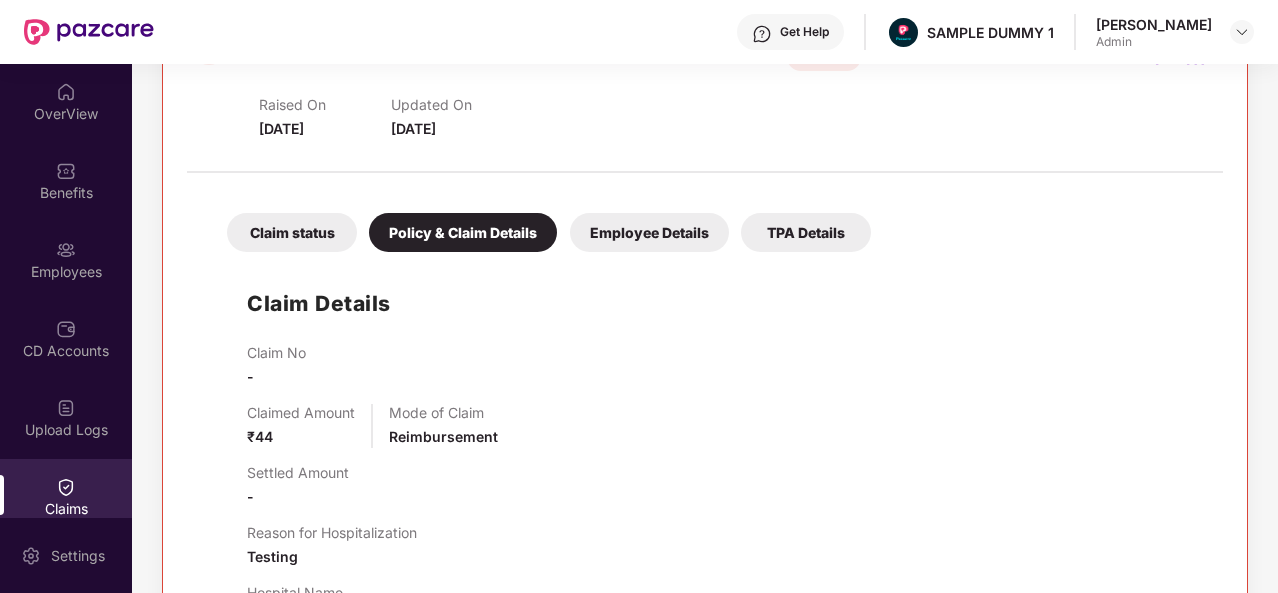 click on "Employee Details" at bounding box center [649, 232] 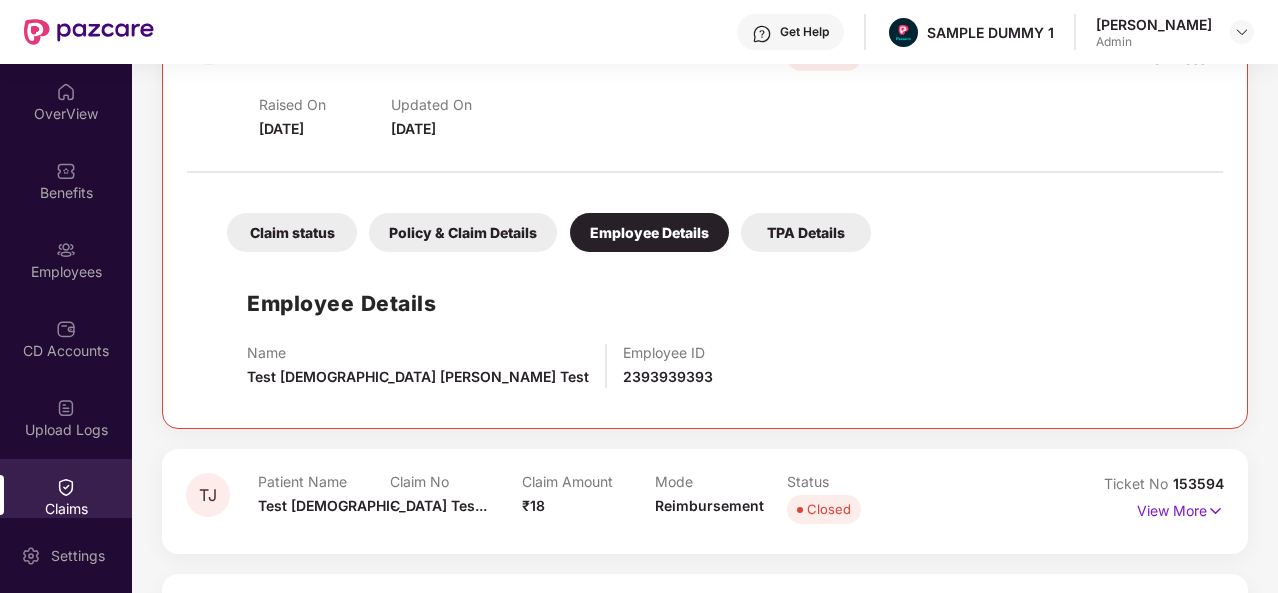 click on "TPA Details" at bounding box center [806, 232] 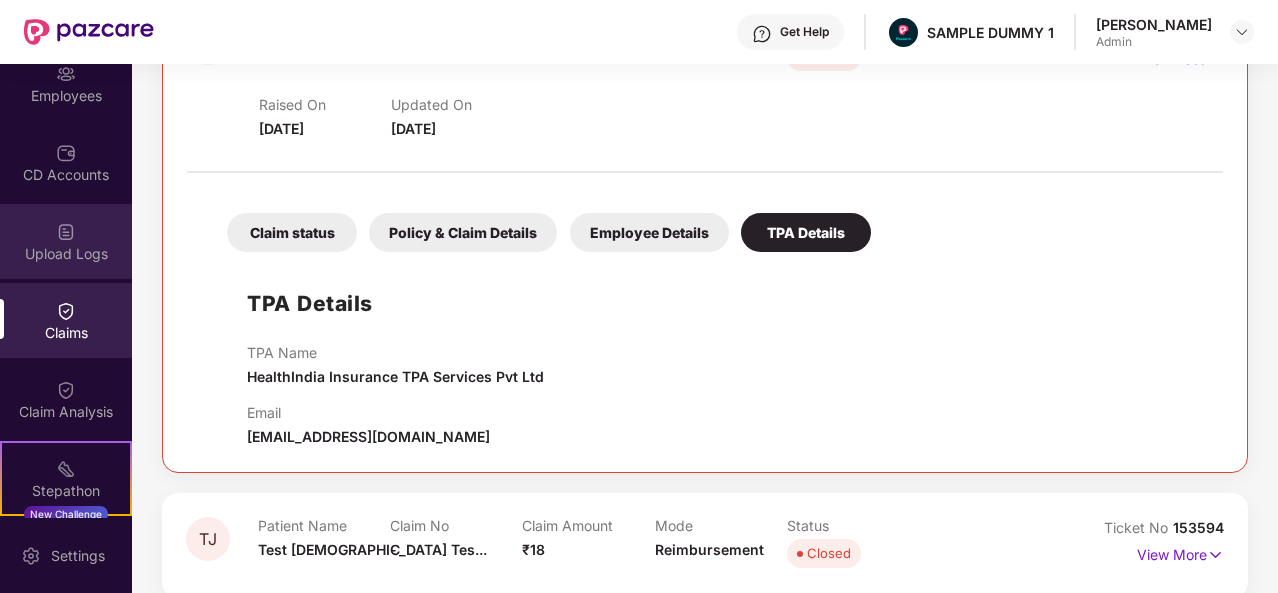 scroll, scrollTop: 200, scrollLeft: 0, axis: vertical 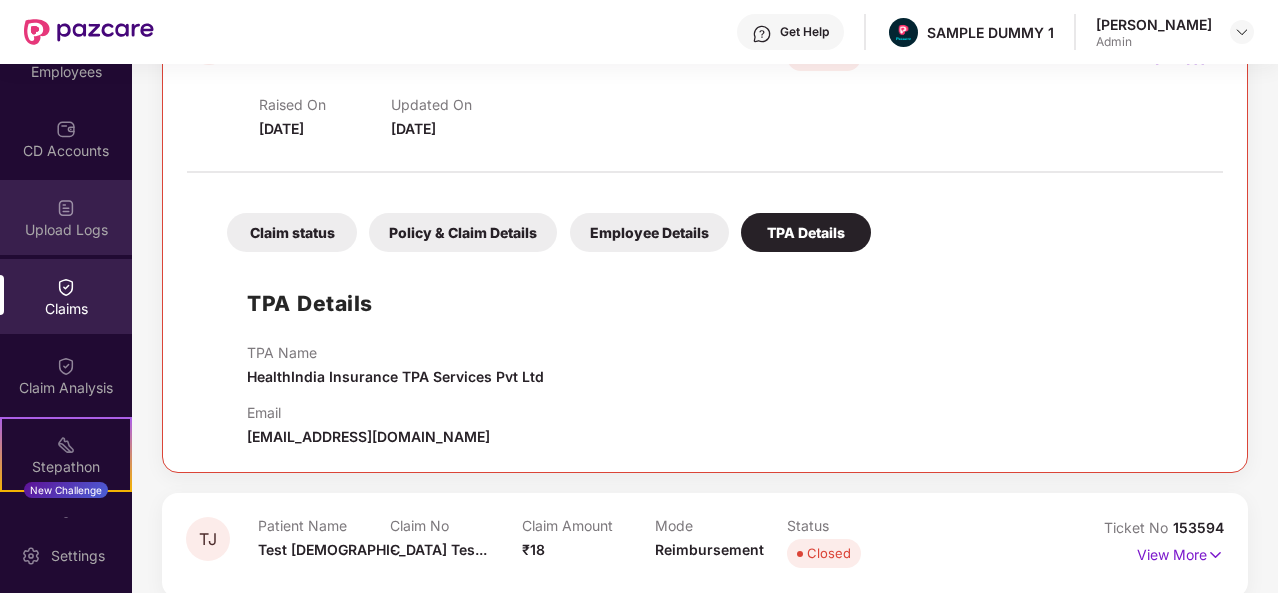click on "Claim Analysis" at bounding box center (66, 388) 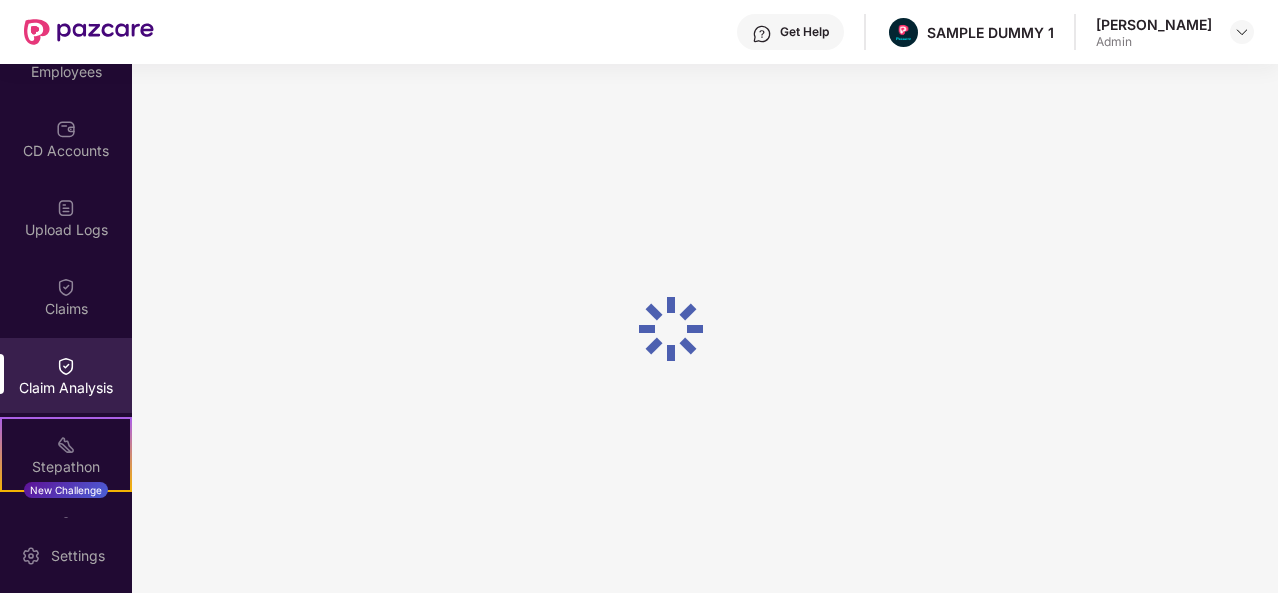scroll, scrollTop: 0, scrollLeft: 0, axis: both 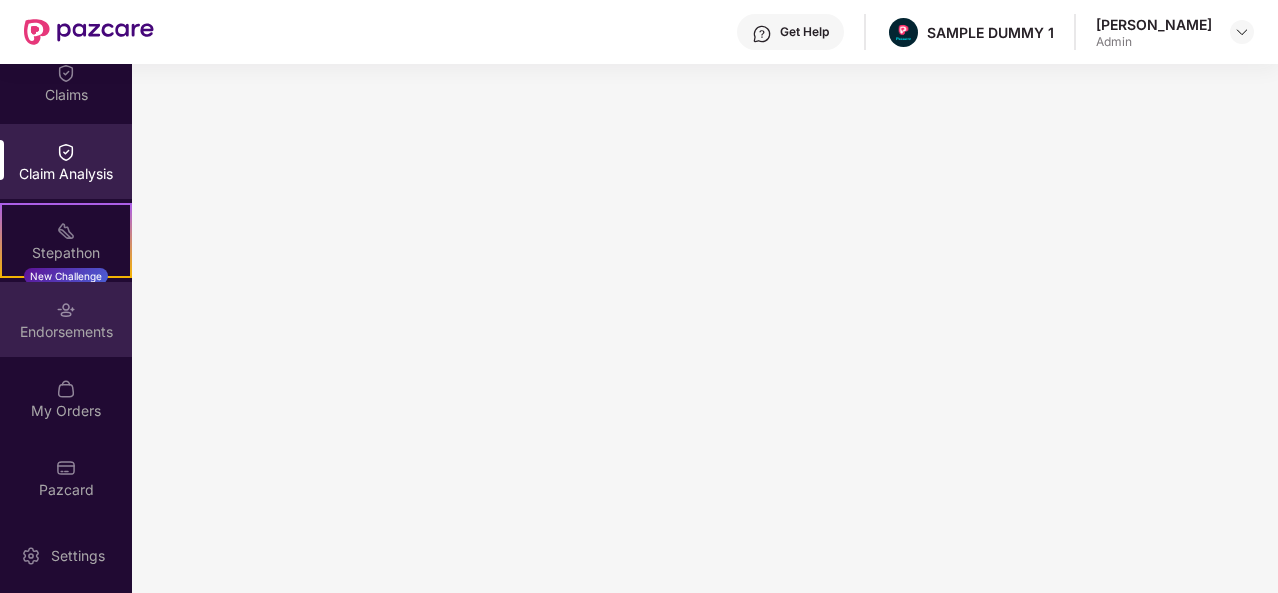 click on "Endorsements" at bounding box center [66, 319] 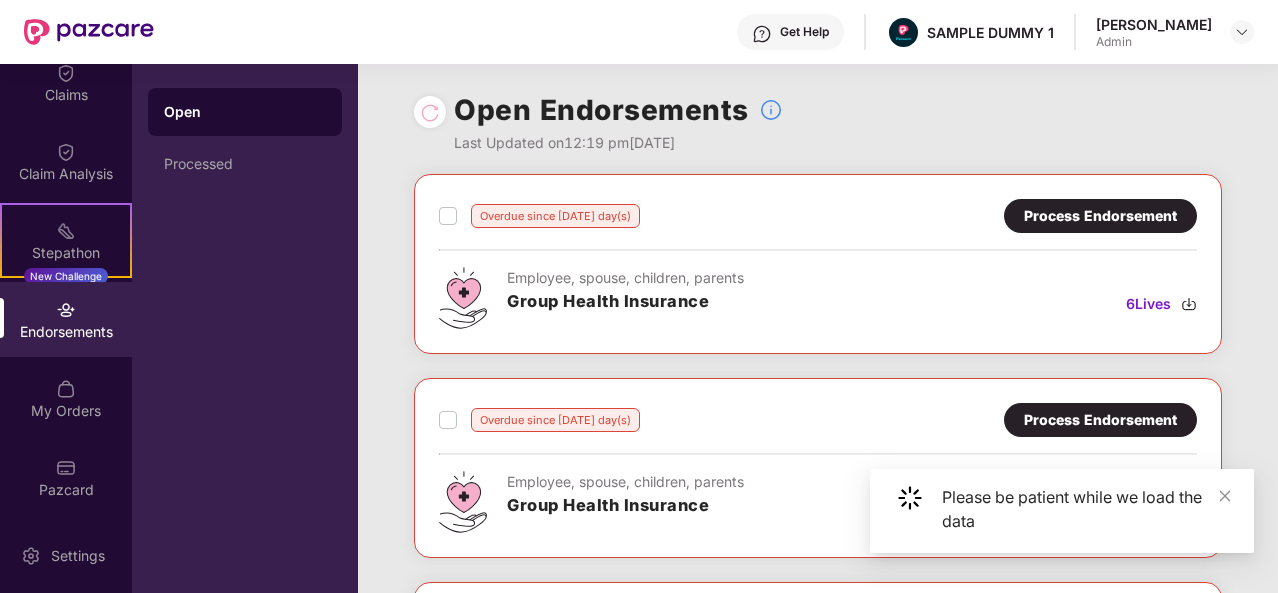 click on "My Orders" at bounding box center [66, 411] 